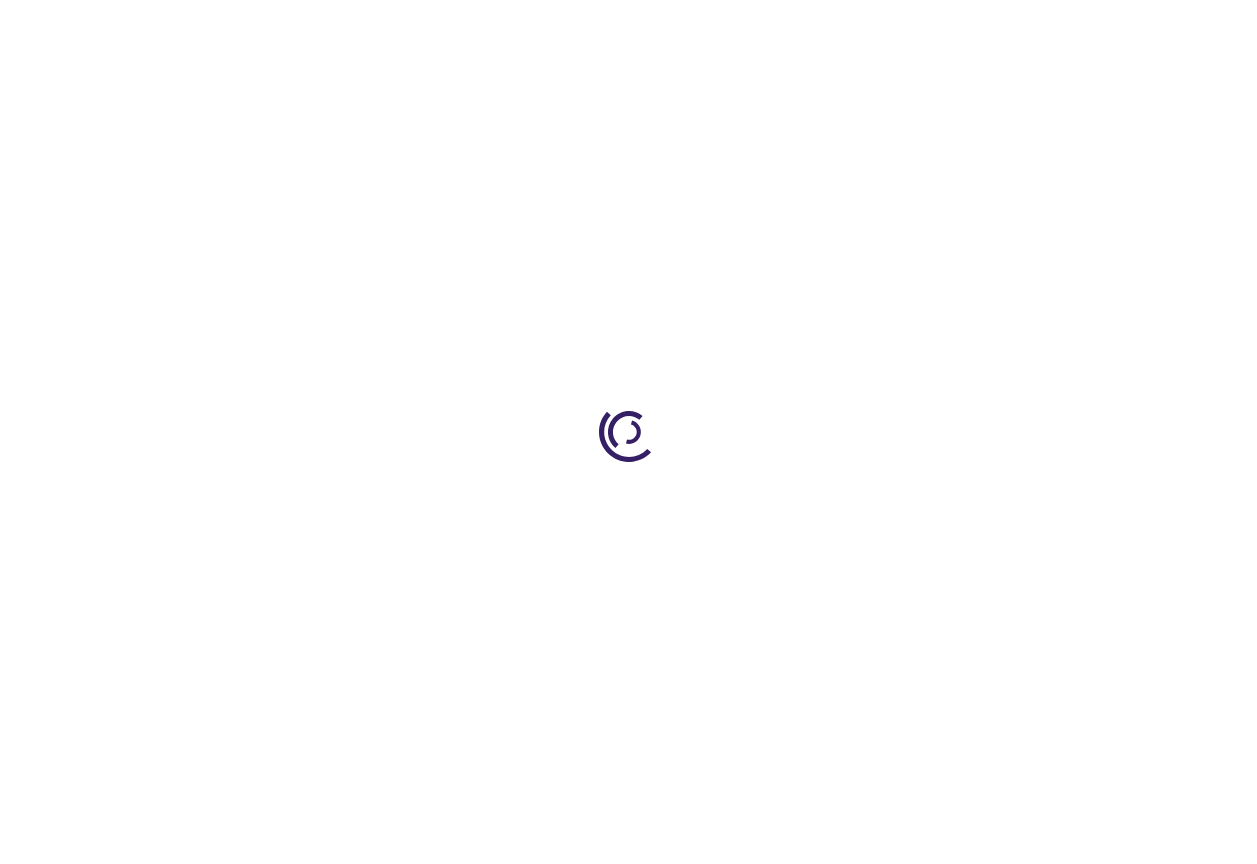 scroll, scrollTop: 0, scrollLeft: 0, axis: both 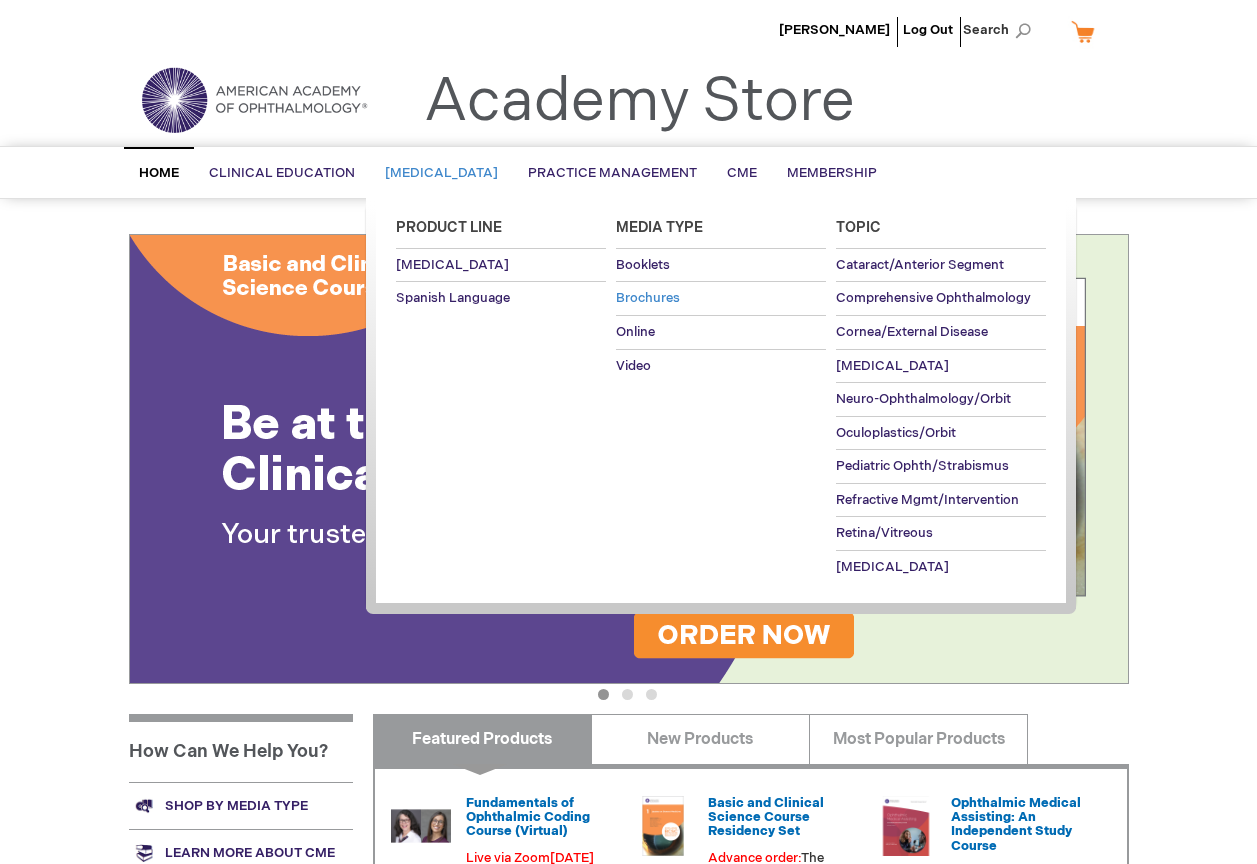 click on "Brochures" at bounding box center [648, 298] 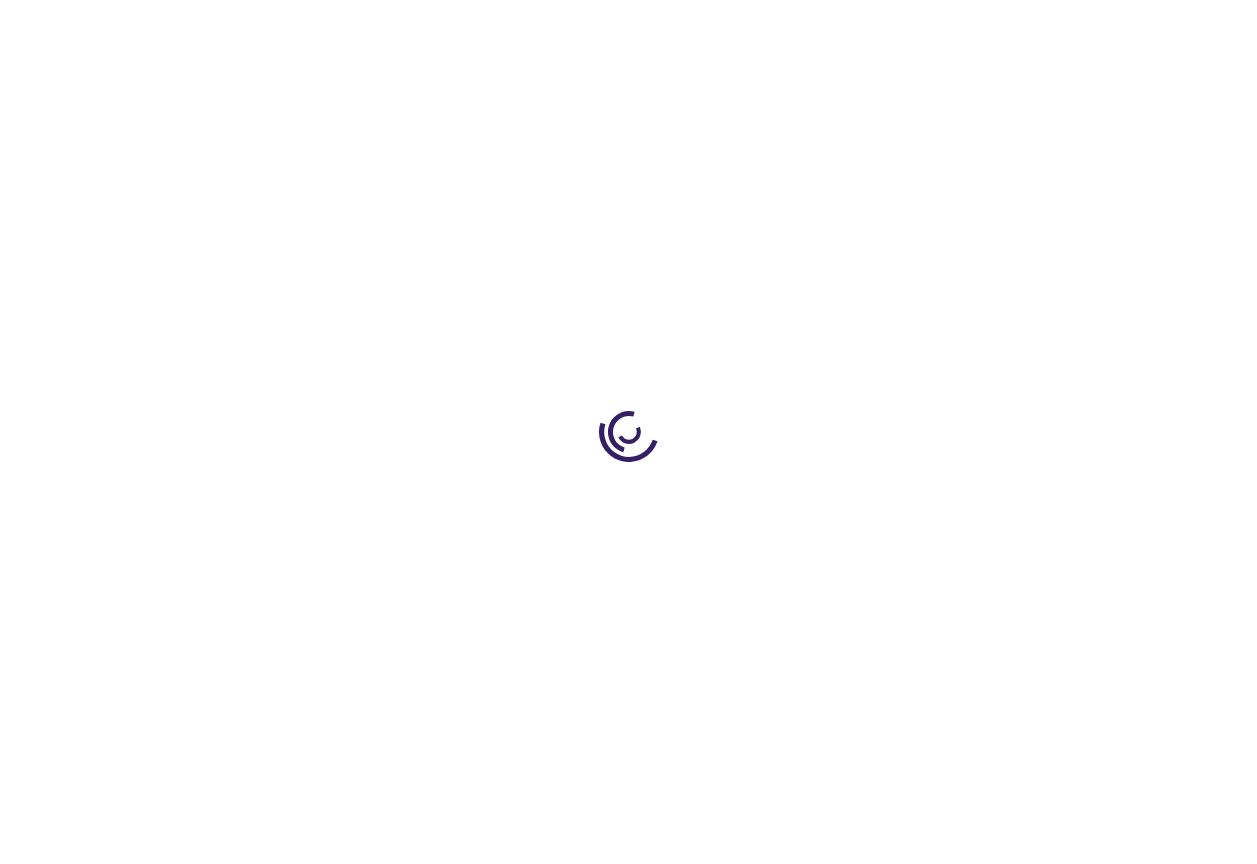 scroll, scrollTop: 0, scrollLeft: 0, axis: both 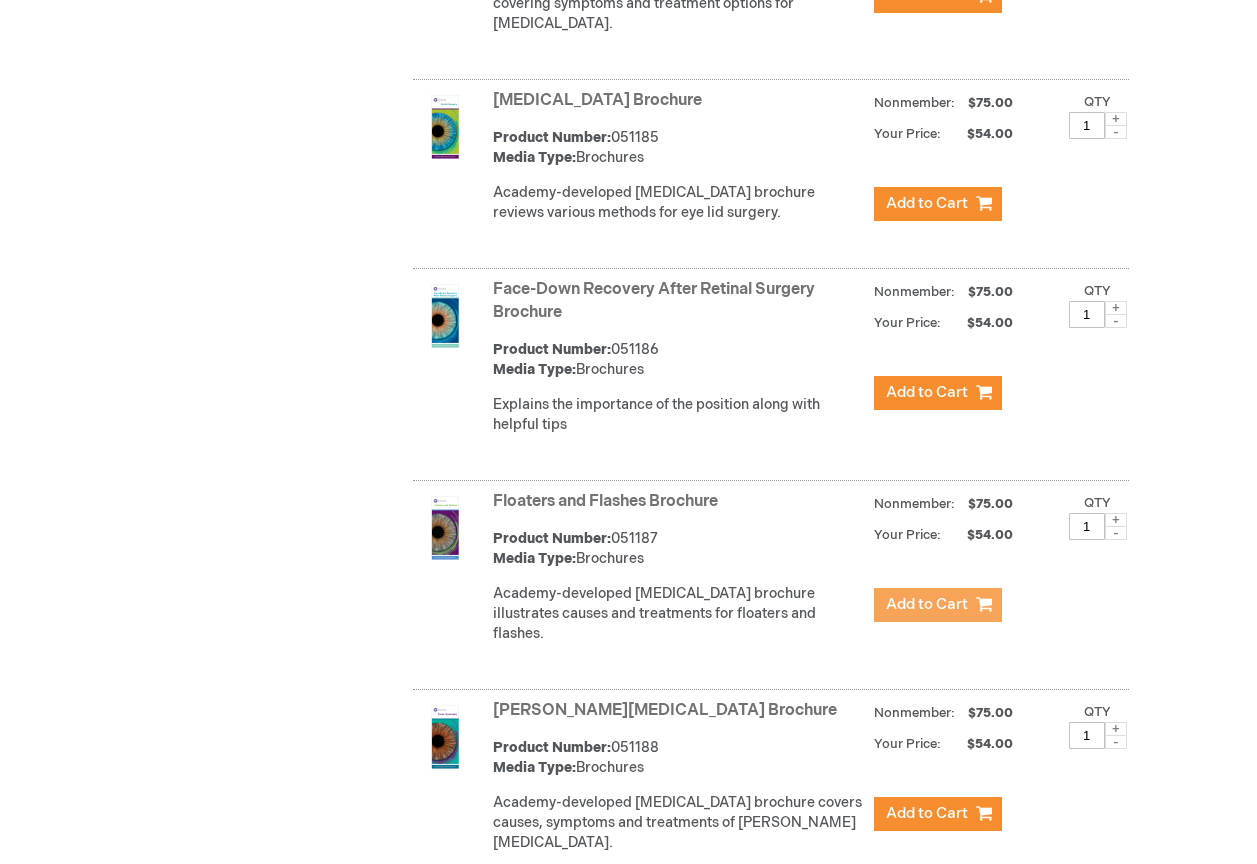 click on "Add to Cart" at bounding box center (938, 605) 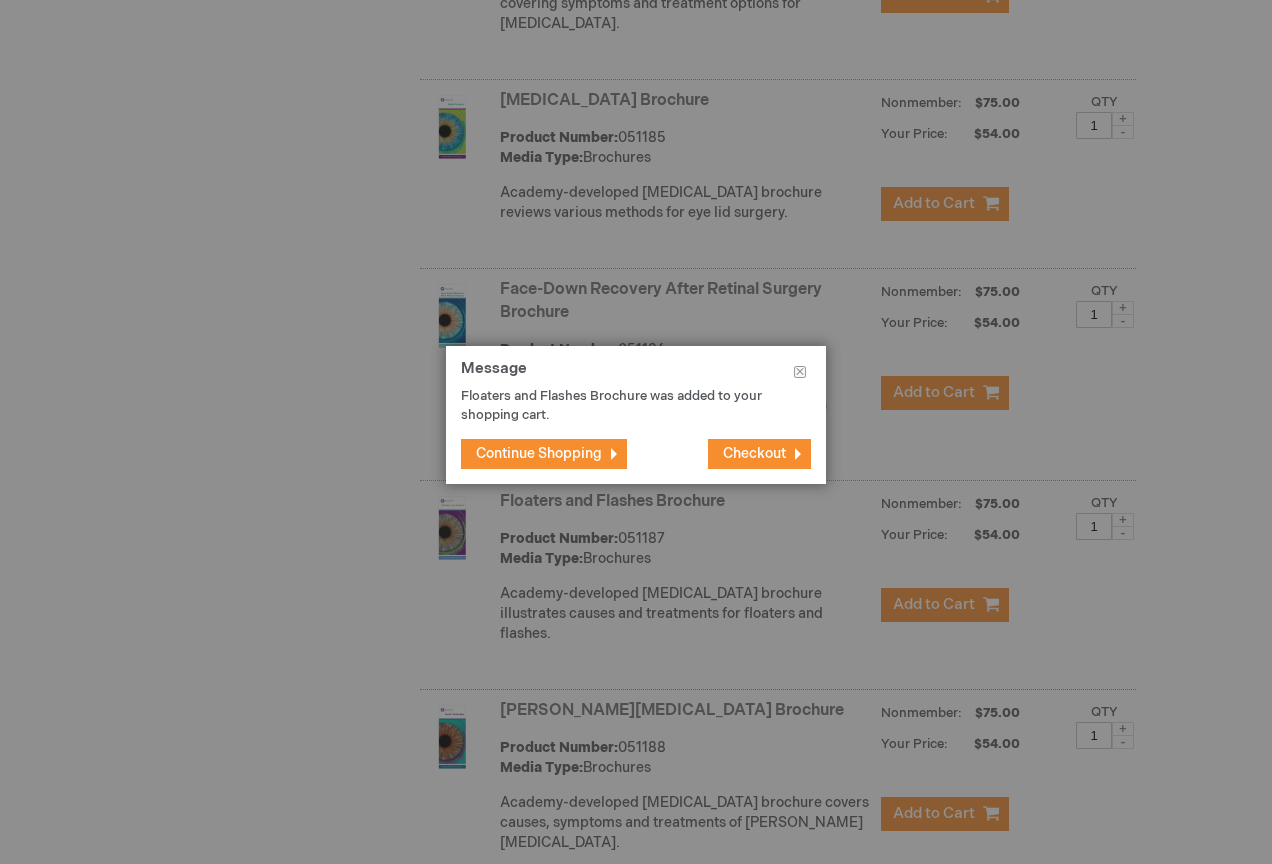click on "Continue Shopping" at bounding box center [539, 453] 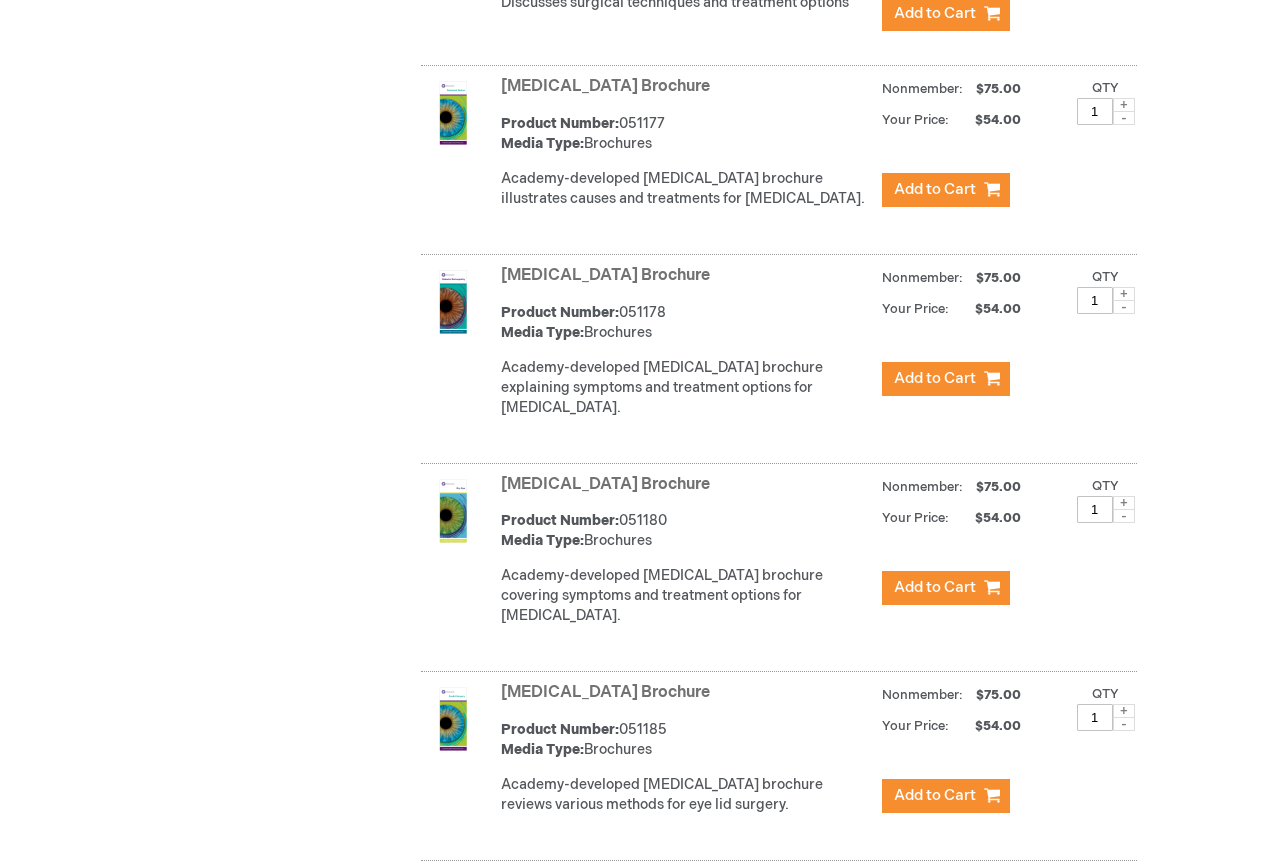 scroll, scrollTop: 2205, scrollLeft: 0, axis: vertical 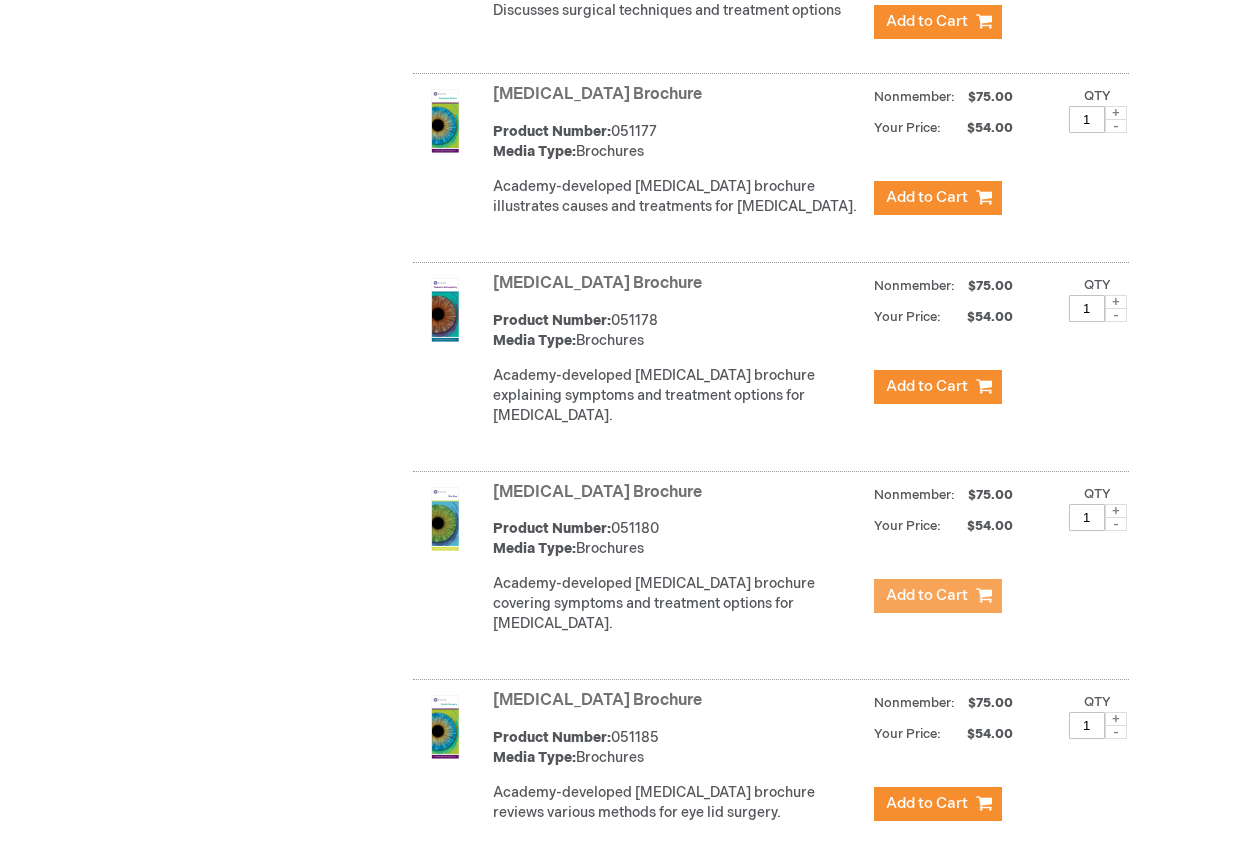 click on "Add to Cart" at bounding box center (927, 595) 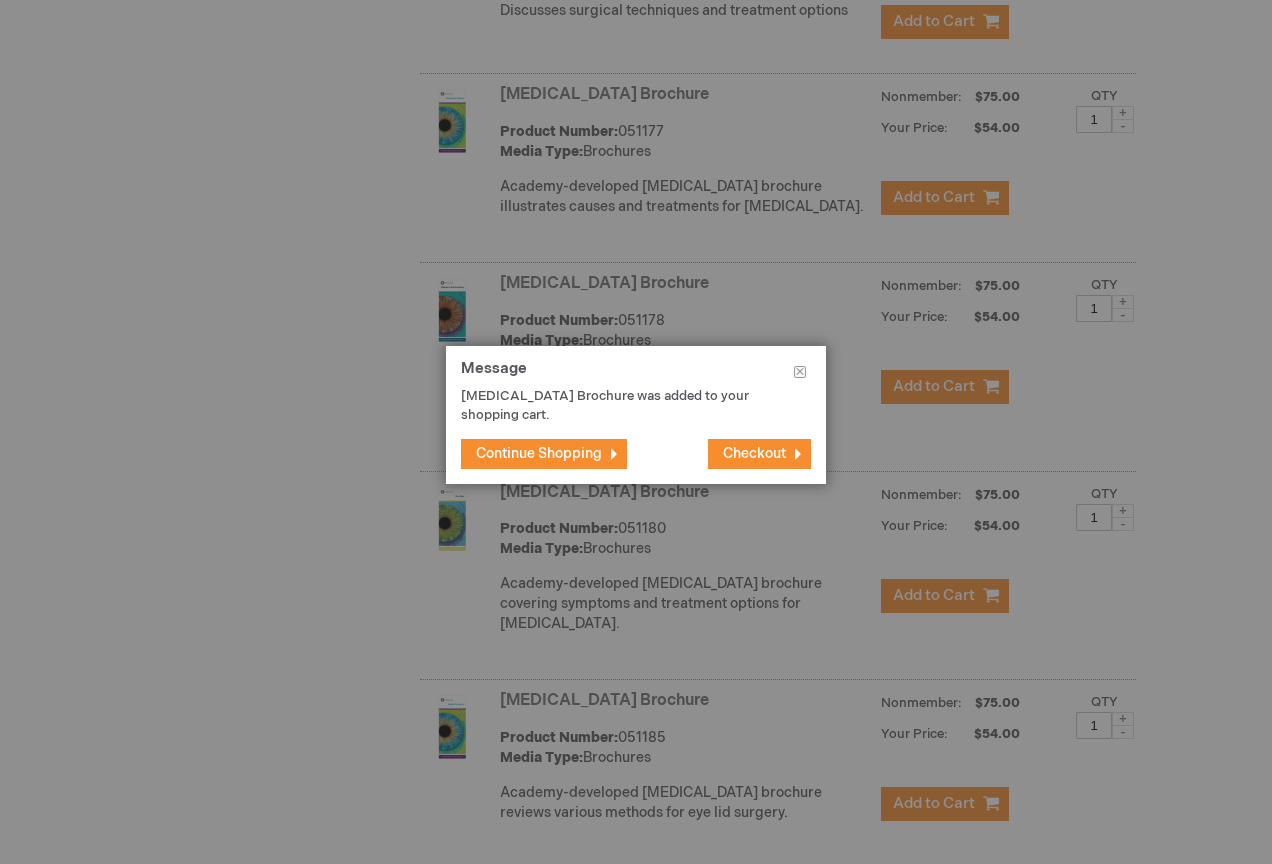 click on "Checkout" at bounding box center (754, 453) 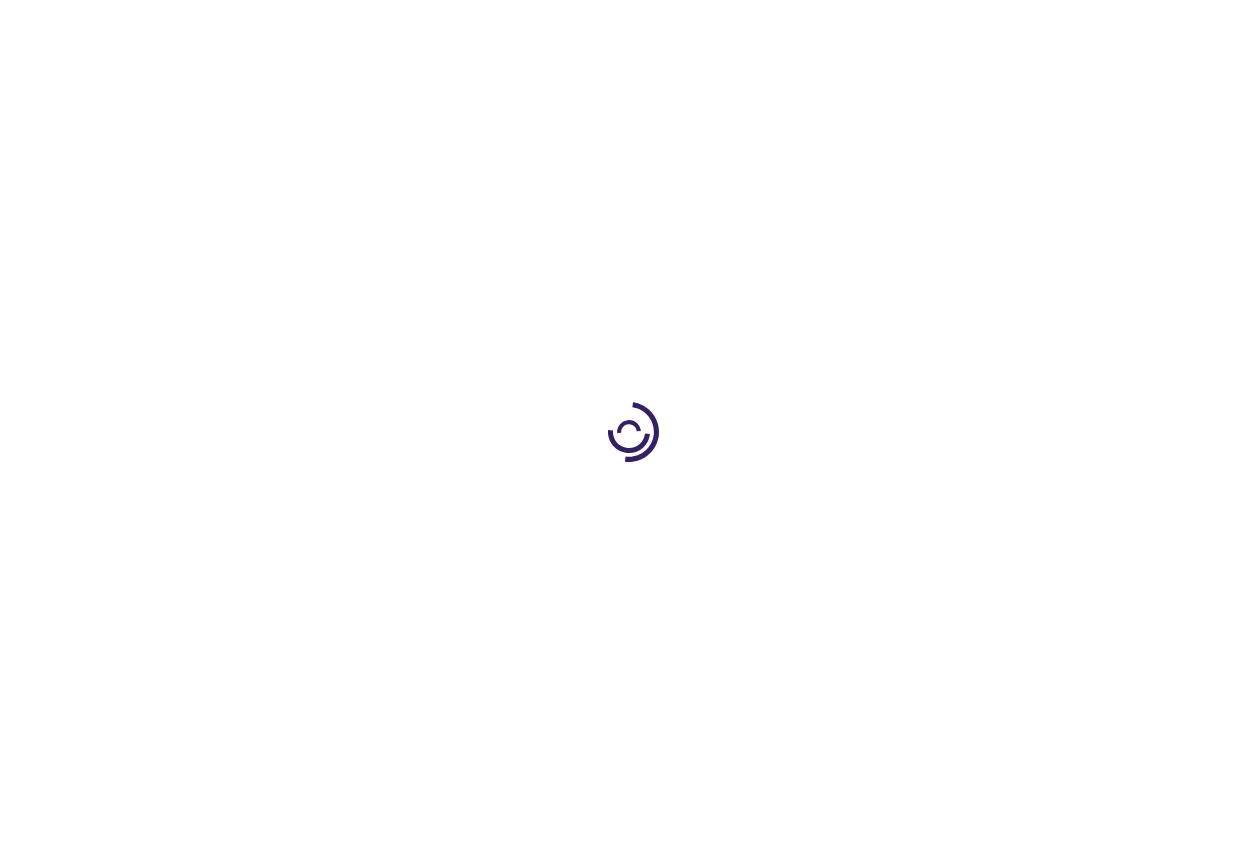 scroll, scrollTop: 0, scrollLeft: 0, axis: both 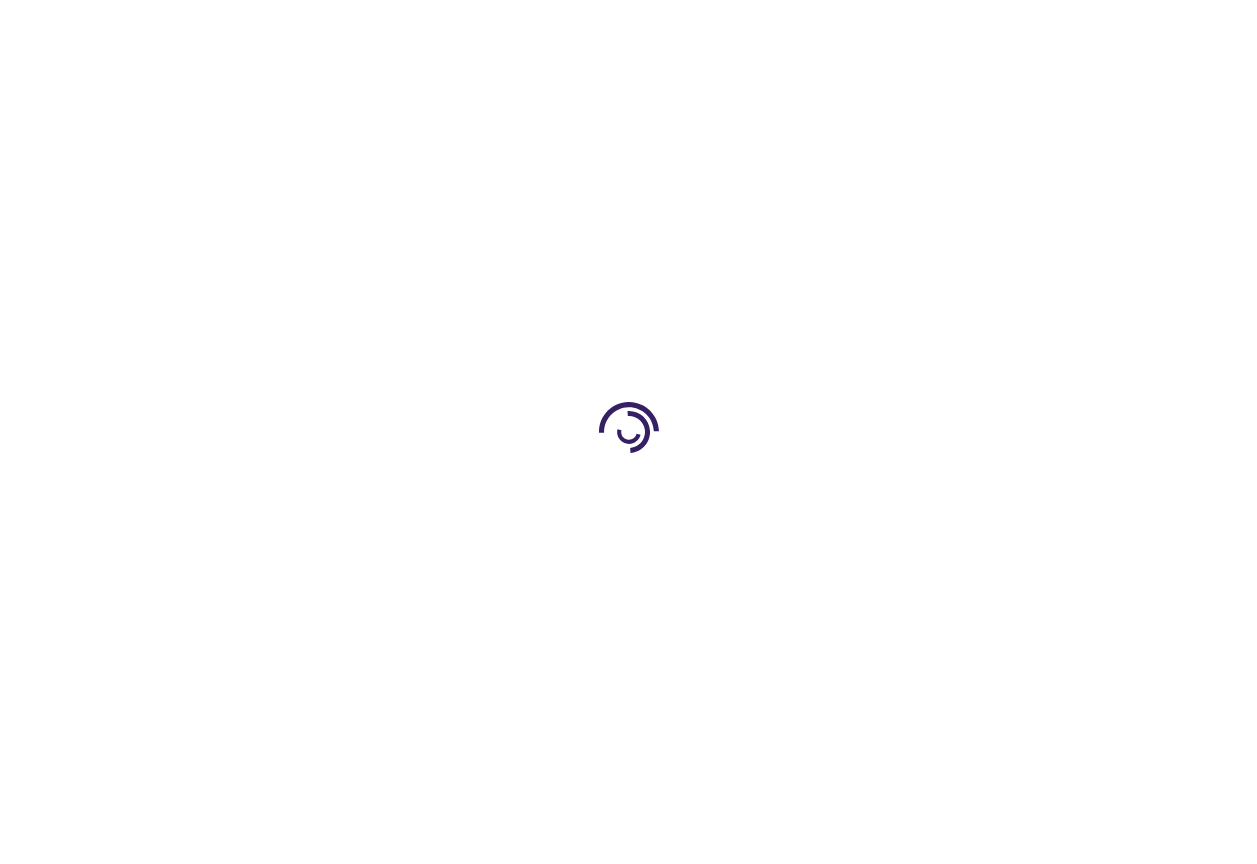 select on "US" 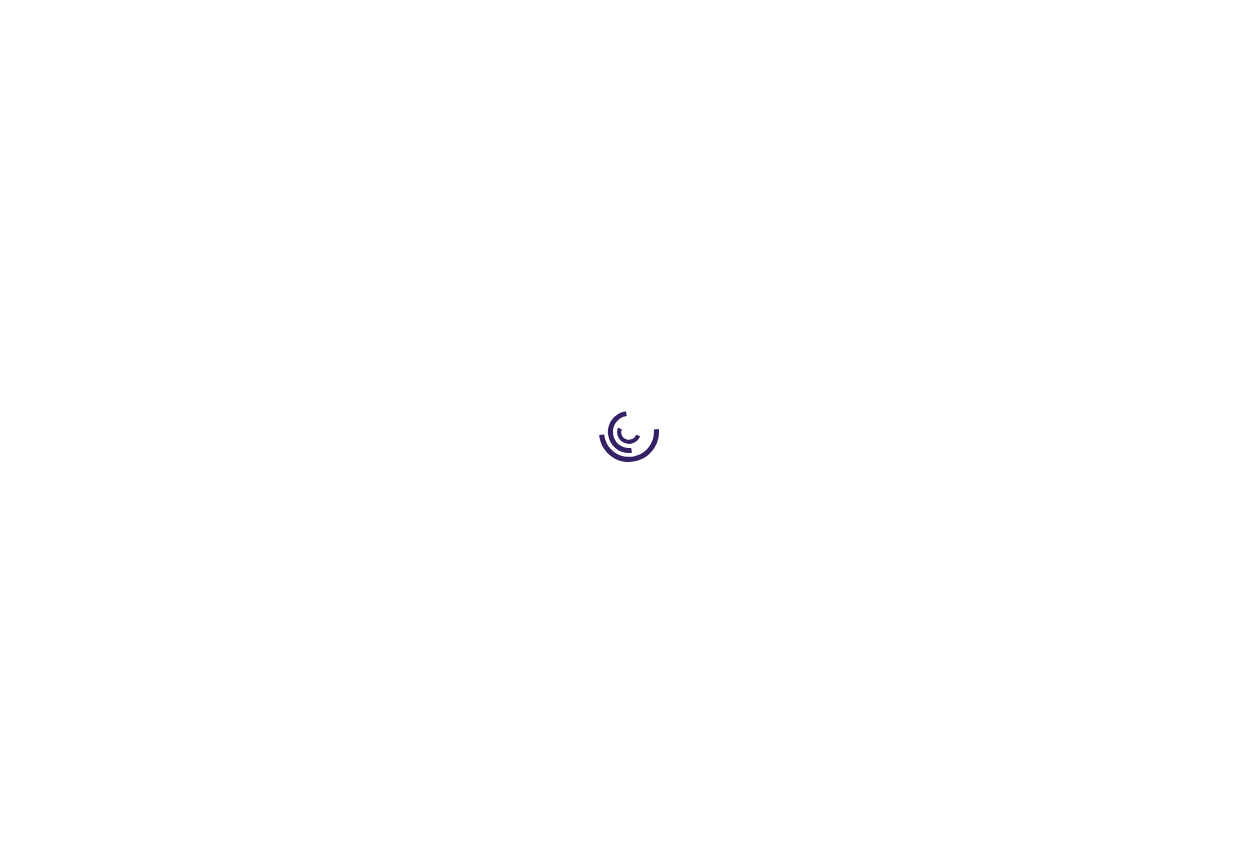 select on "23" 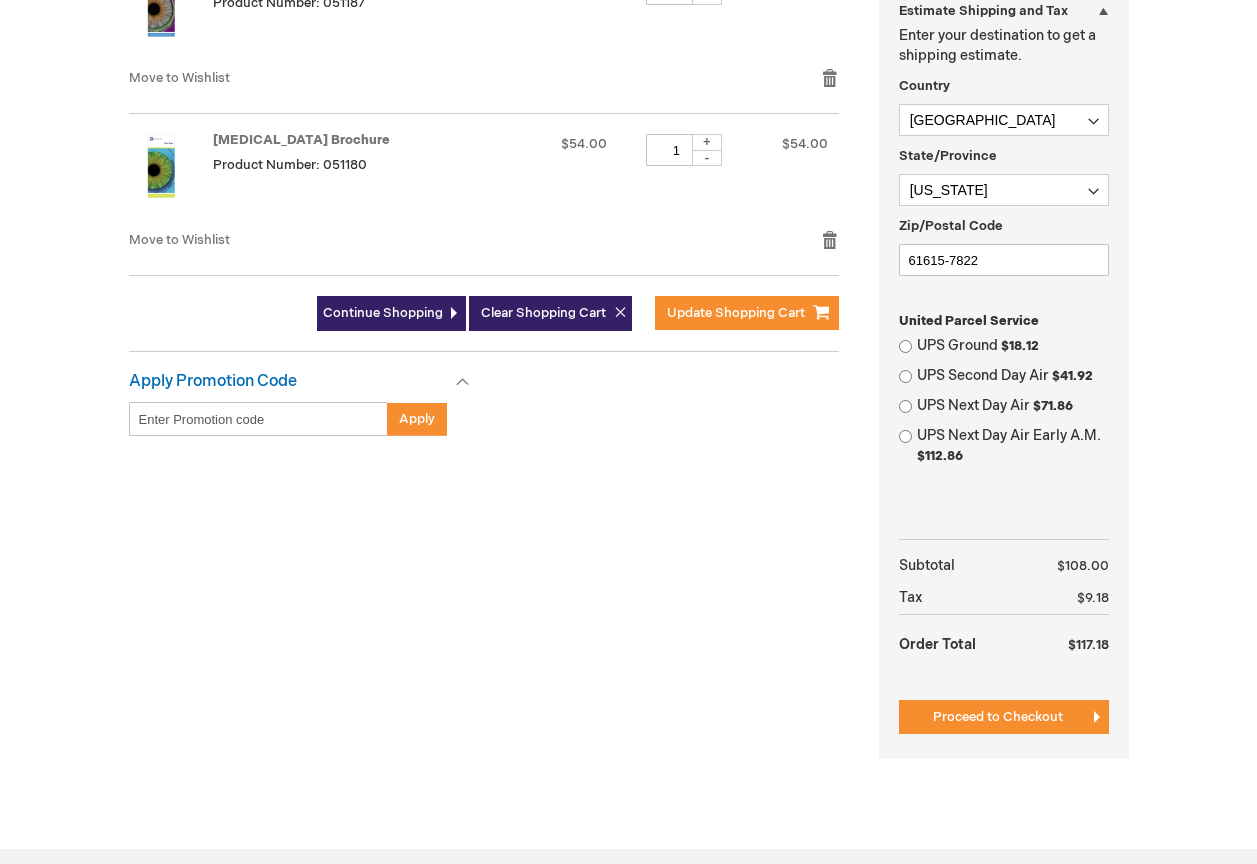 scroll, scrollTop: 700, scrollLeft: 0, axis: vertical 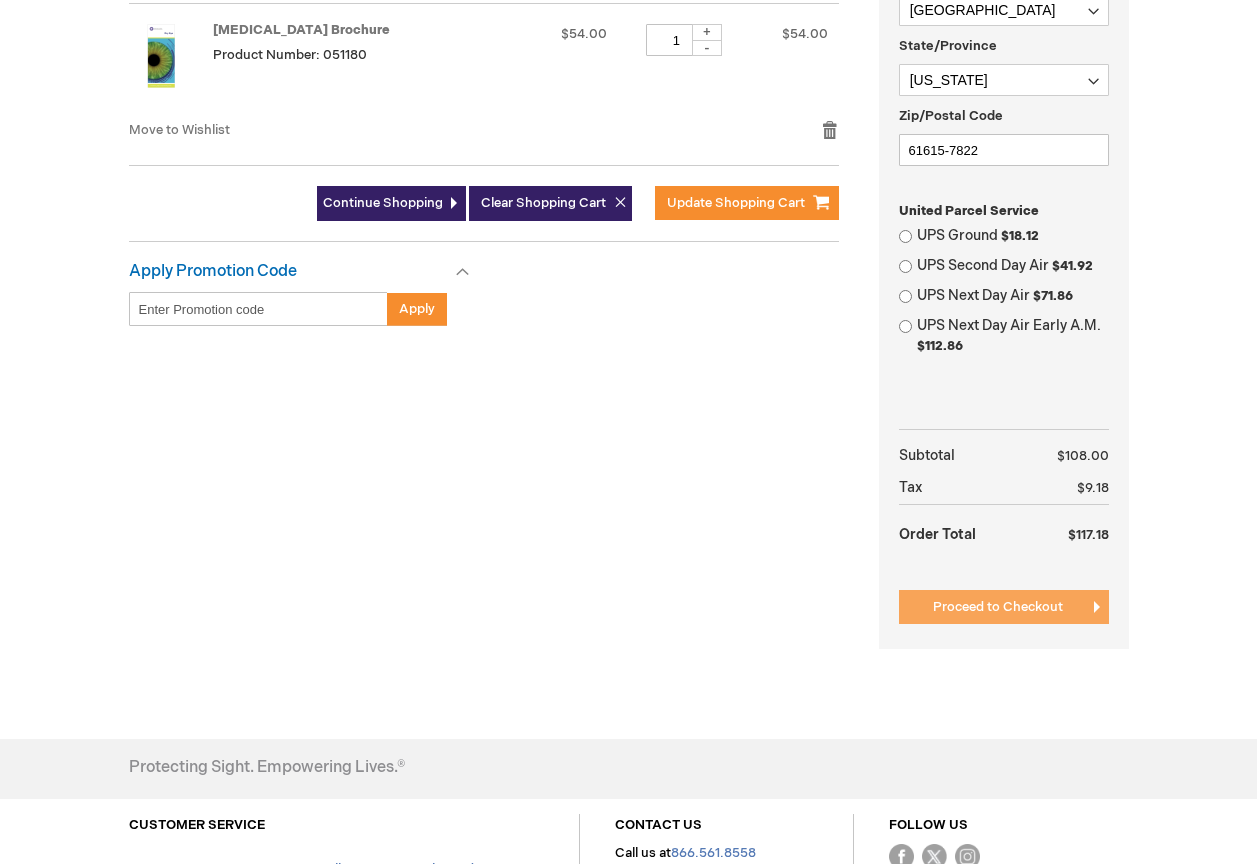 click on "Proceed to Checkout" at bounding box center (998, 607) 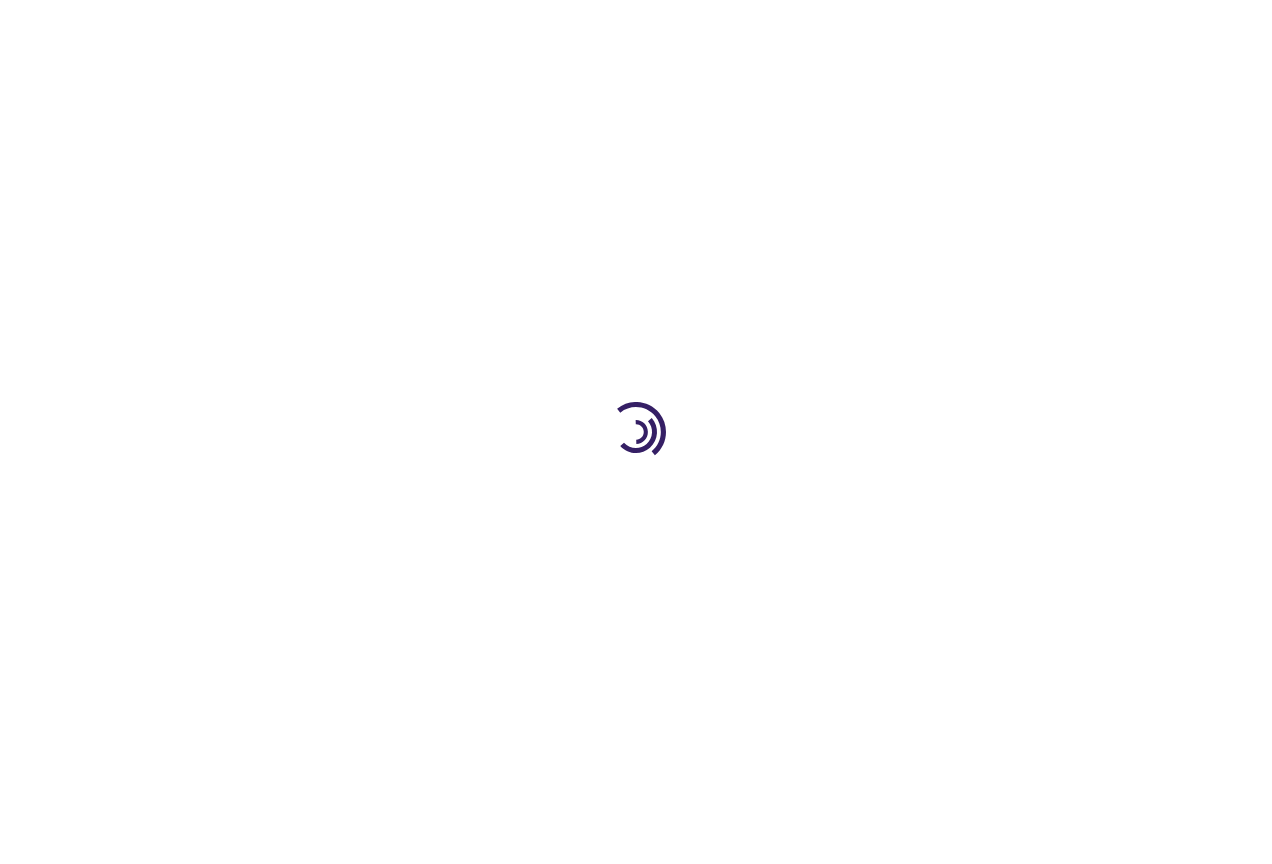 scroll, scrollTop: 0, scrollLeft: 0, axis: both 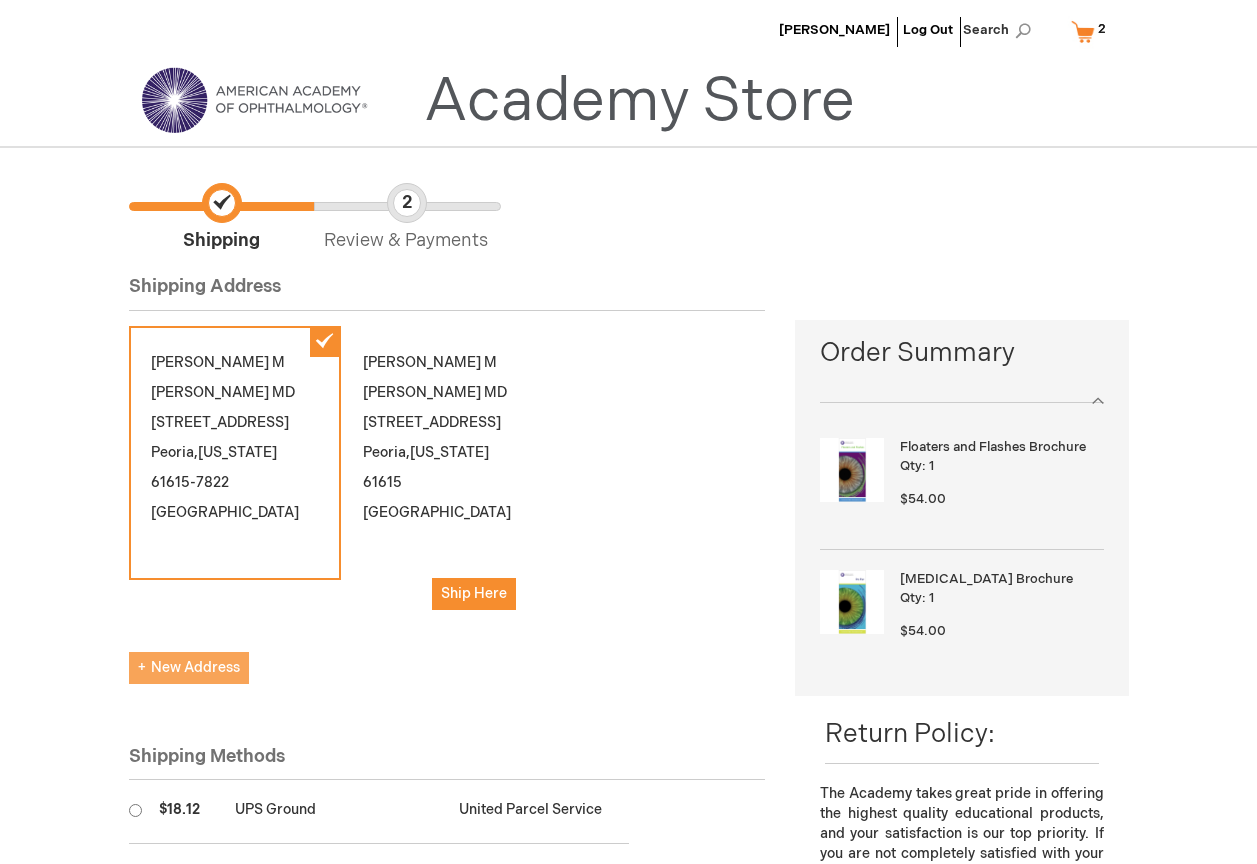 click on "New Address" at bounding box center (189, 667) 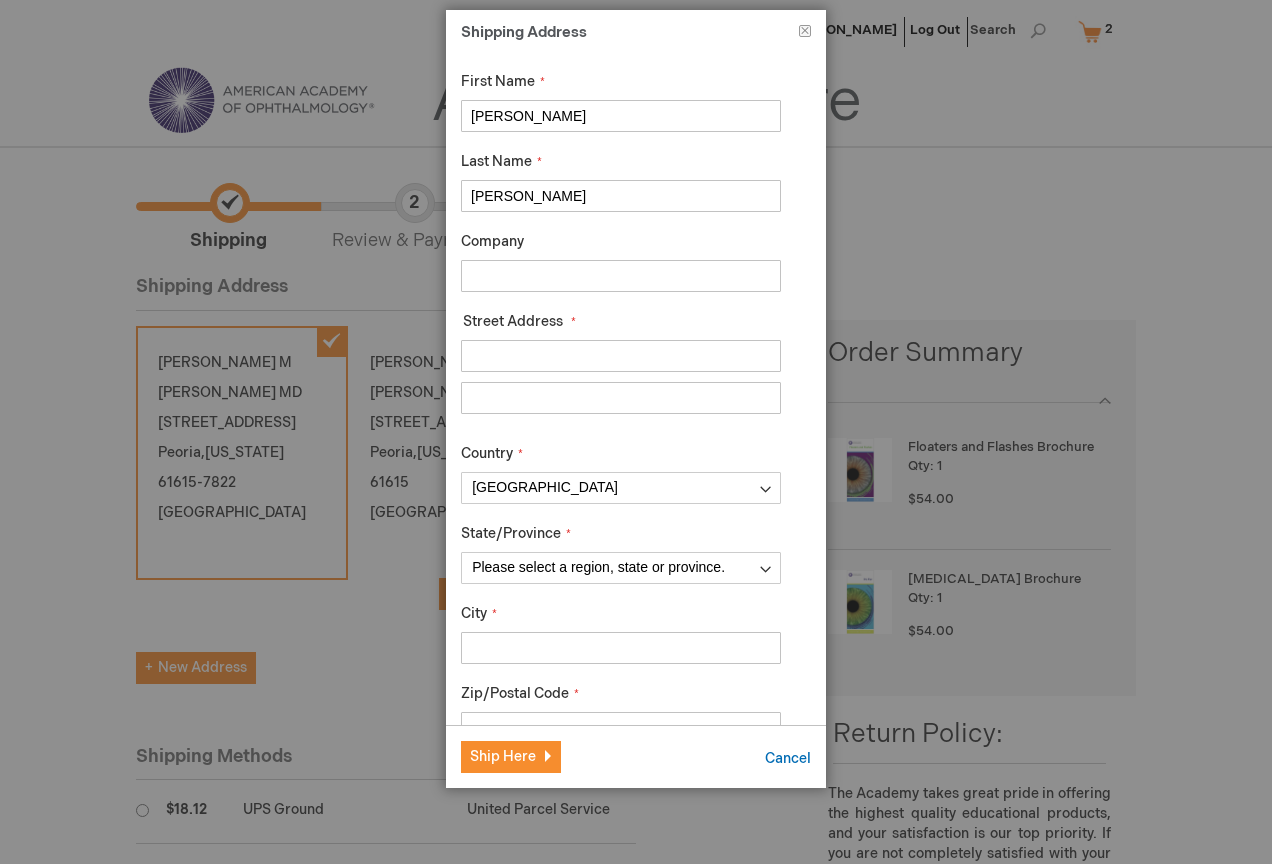 drag, startPoint x: 487, startPoint y: 115, endPoint x: 344, endPoint y: 101, distance: 143.68369 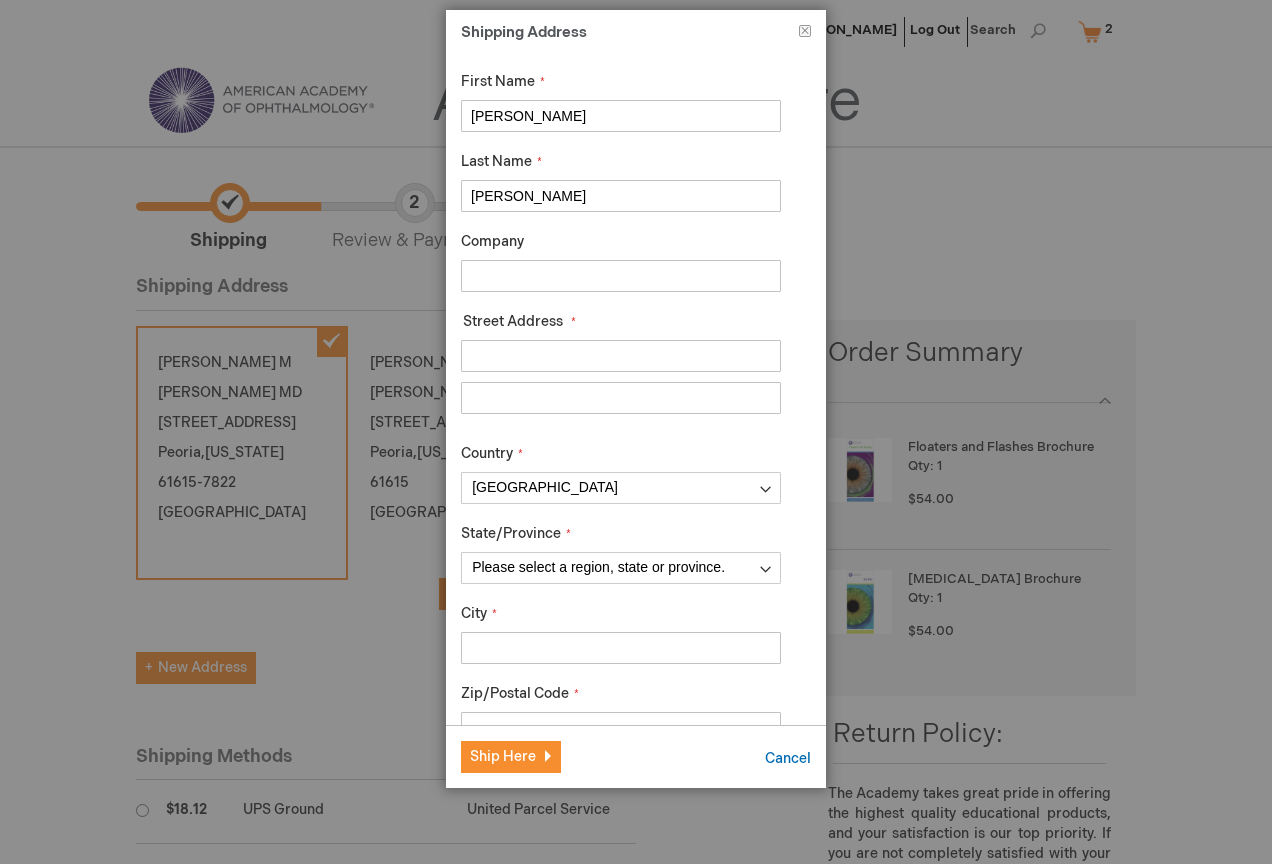 click on "Shipping Address
Close
First Name
Thomas
Last Name
Wyman
Company
Street Address
Street Address: Line 1" at bounding box center [636, 1701] 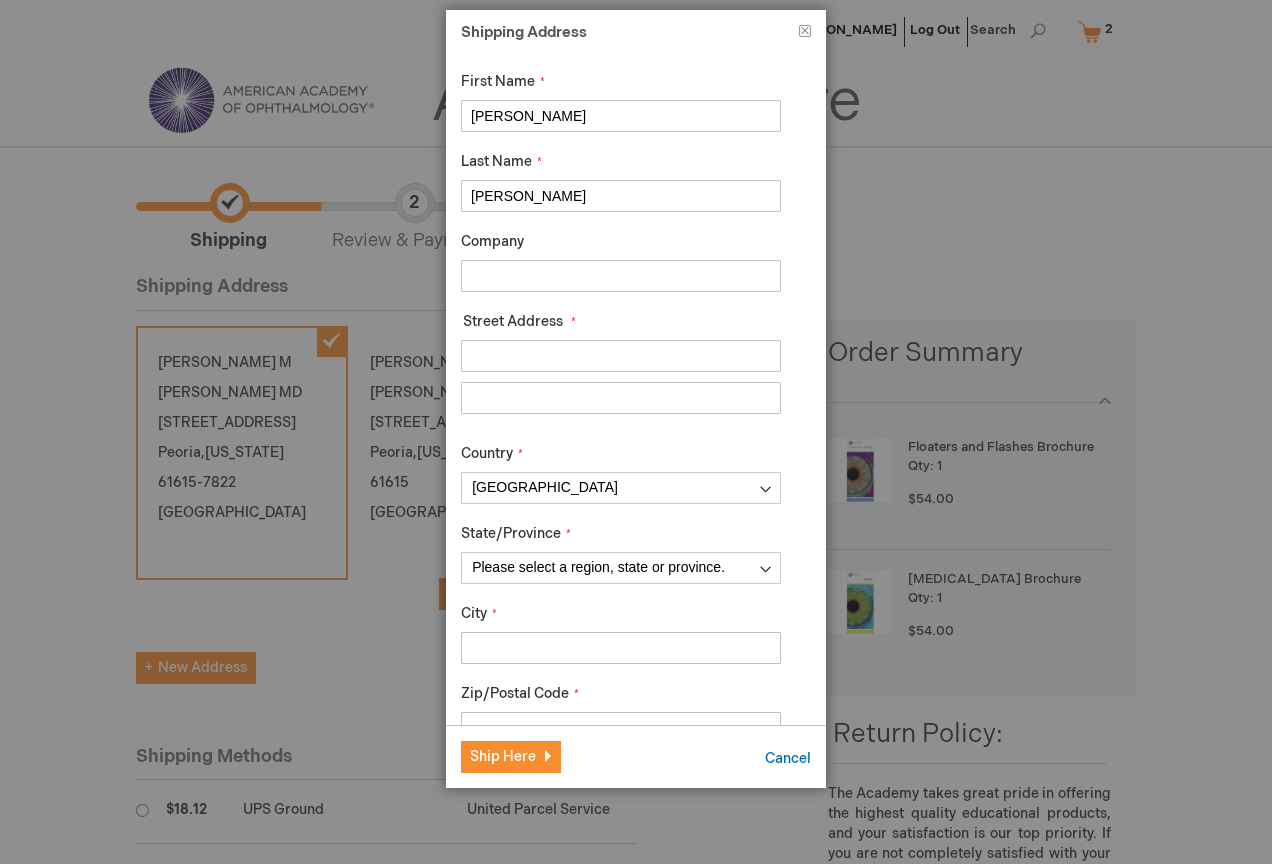 type on "Josh" 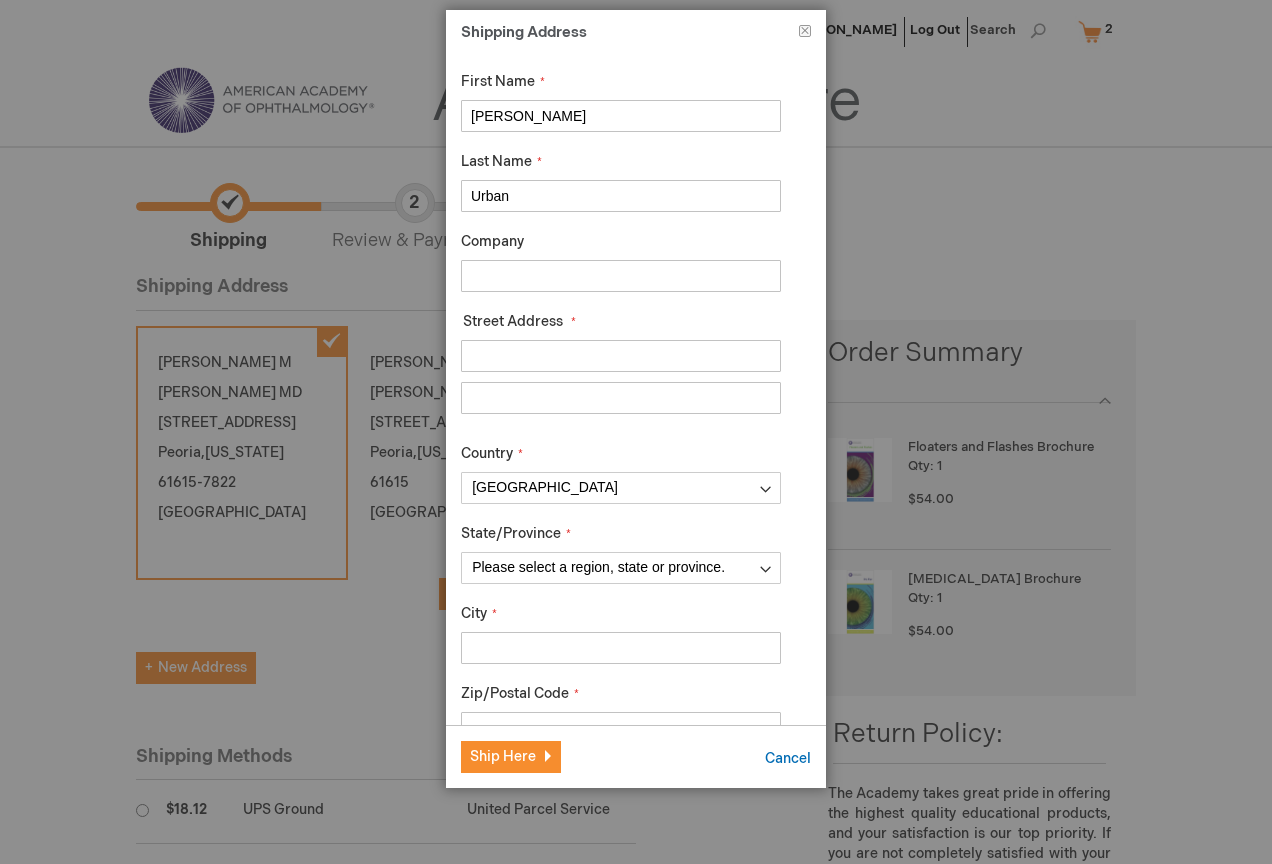 type on "Urban" 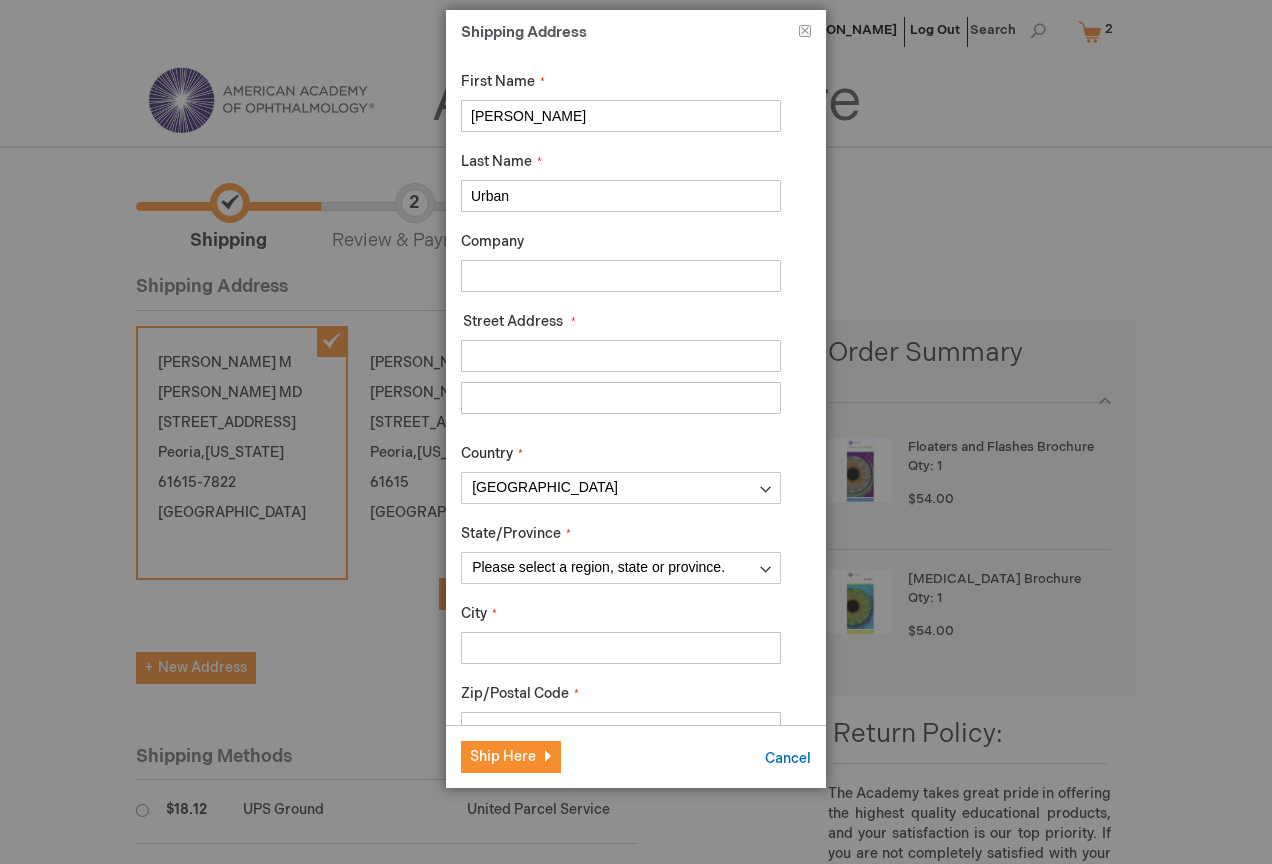 click on "Zip/Postal Code" at bounding box center [621, 714] 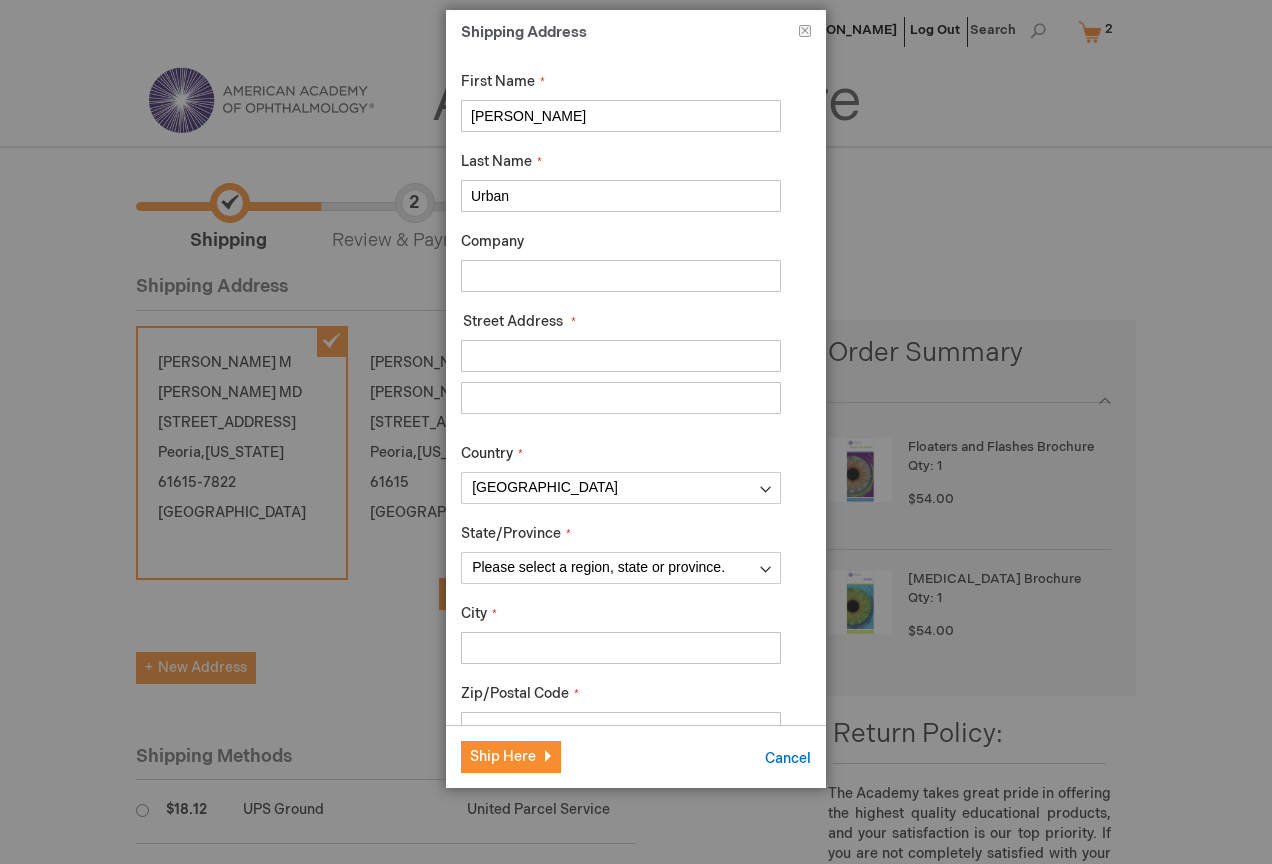 click on "Company" at bounding box center (621, 276) 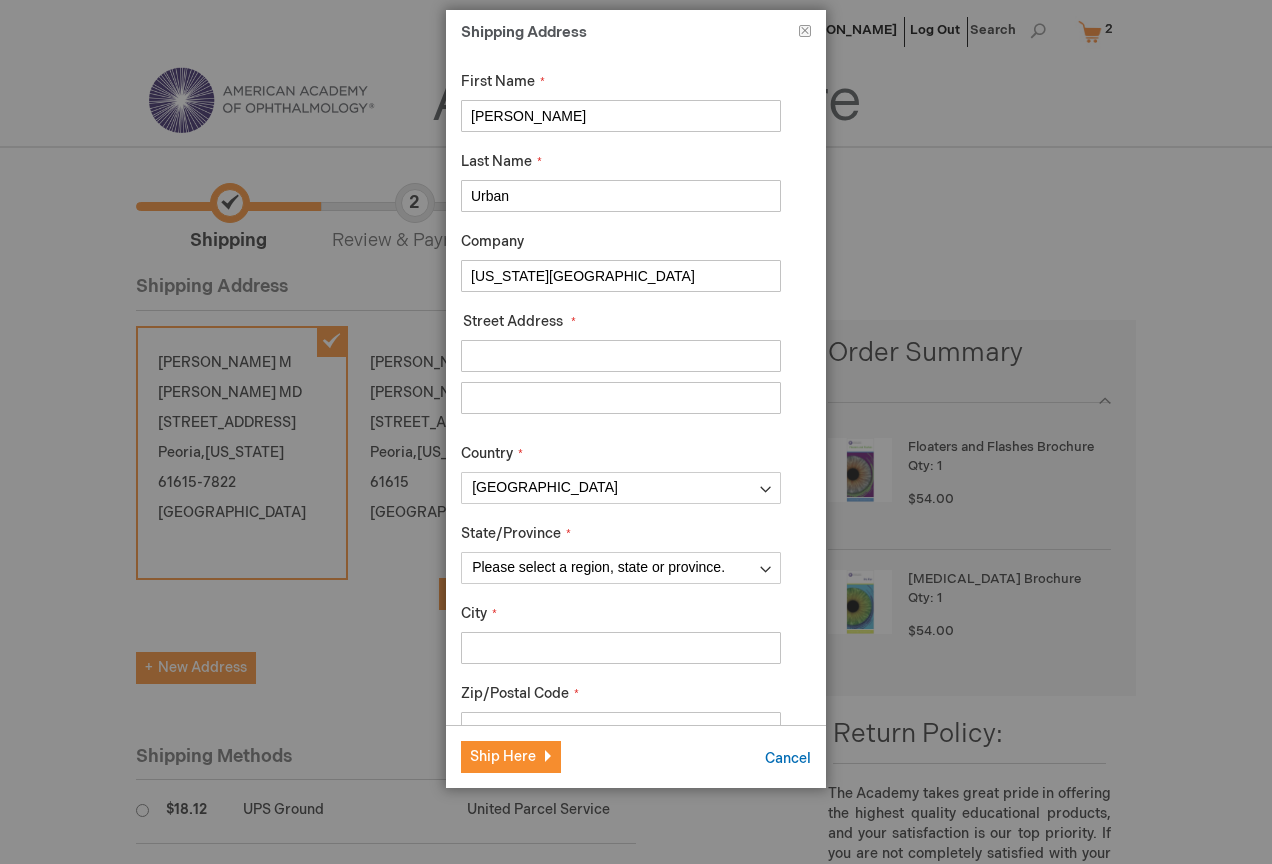 click on "Street Address: Line 1" at bounding box center [621, 356] 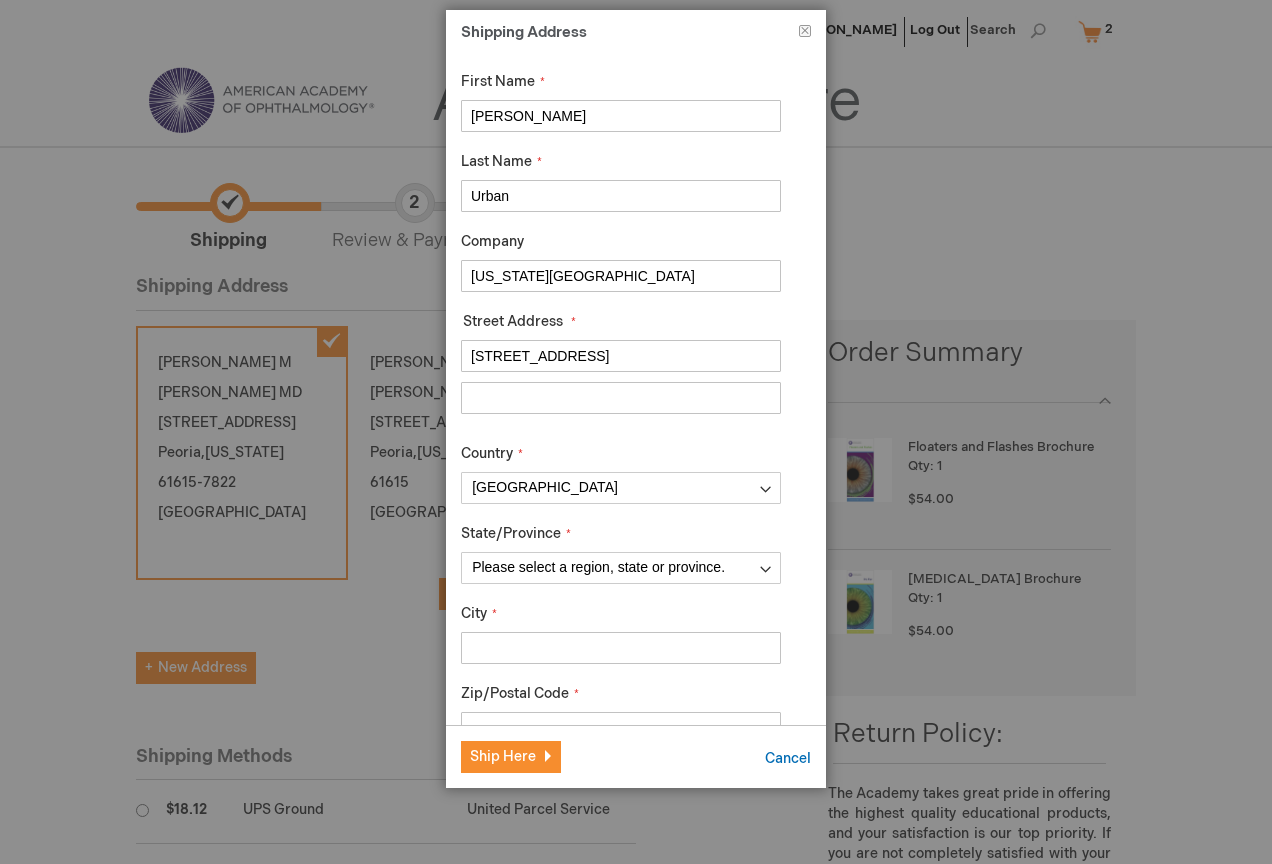 click on "City" at bounding box center [621, 648] 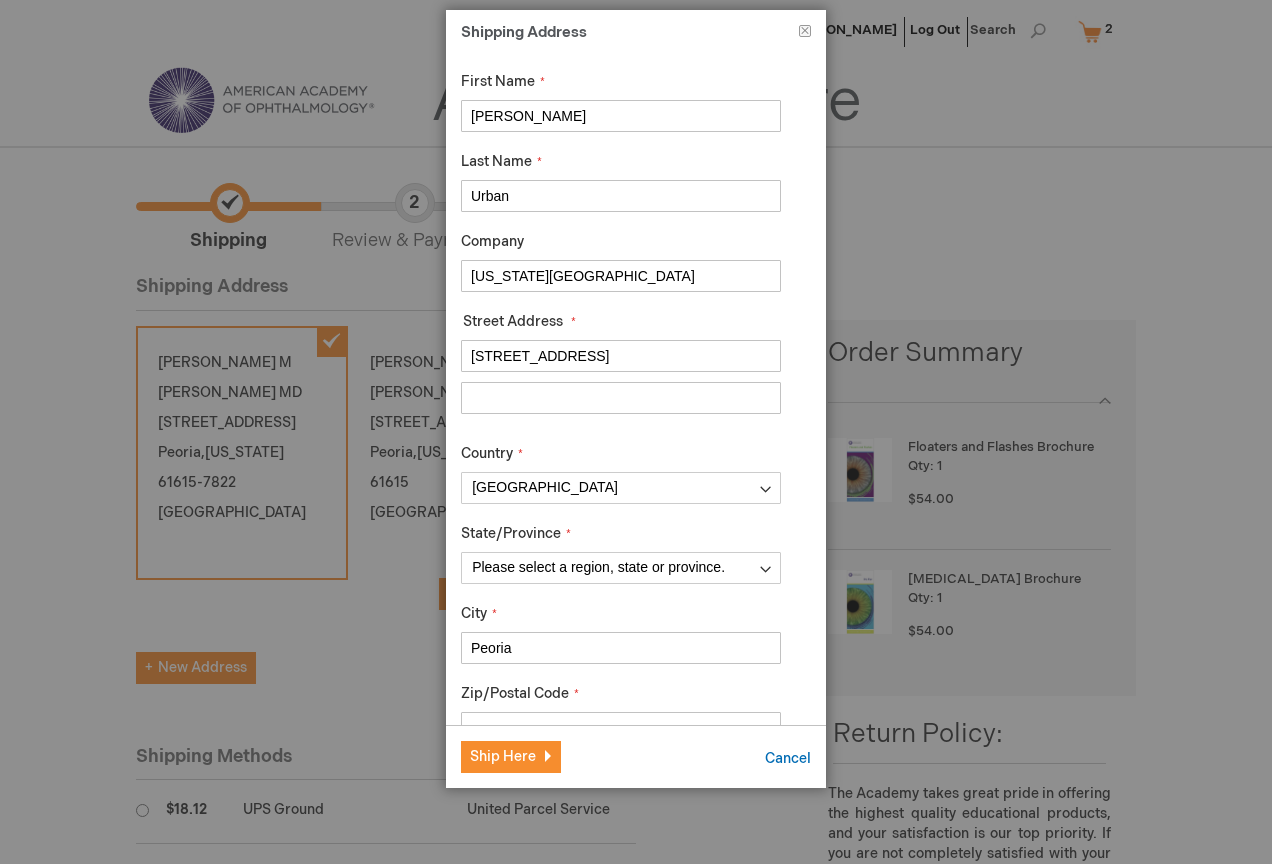 click on "Zip/Postal Code" at bounding box center (515, 693) 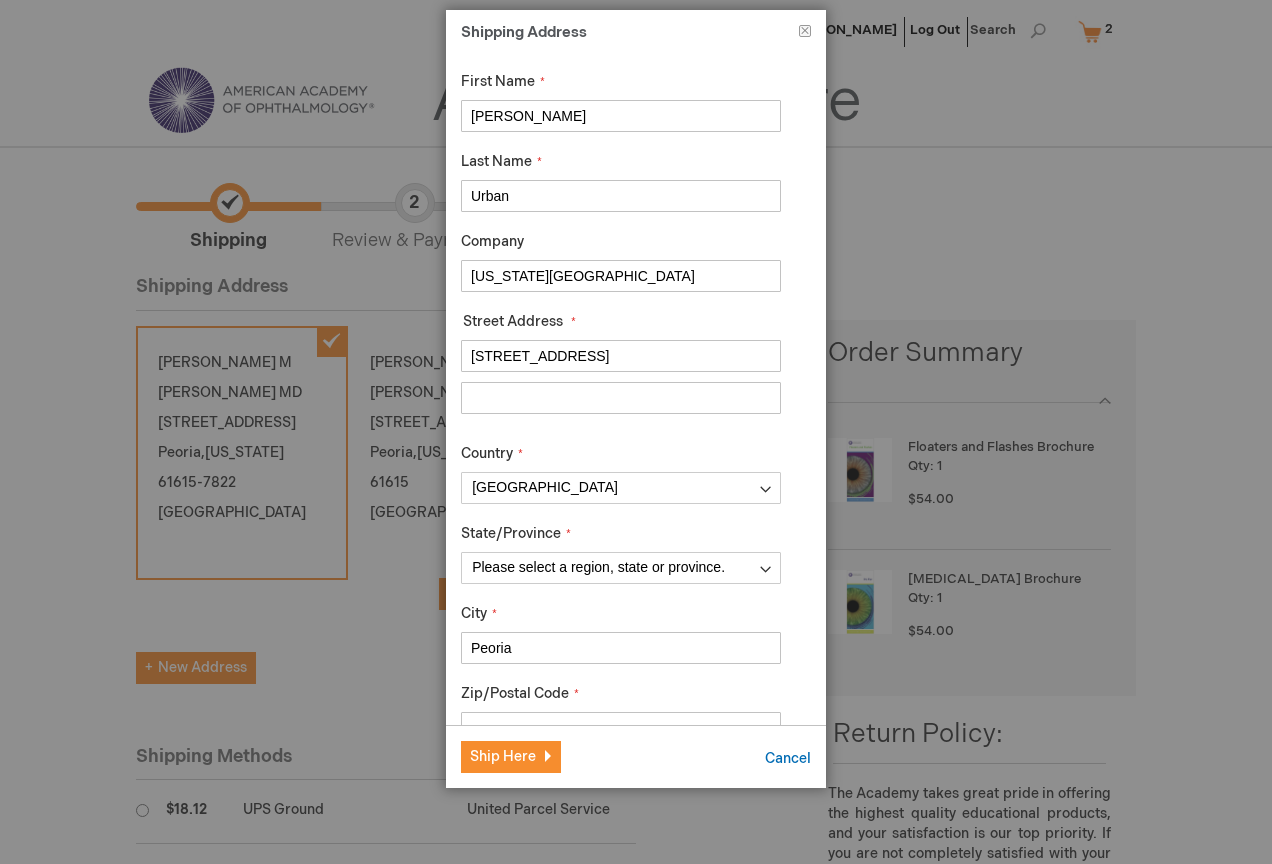 click on "Zip/Postal Code" at bounding box center (621, 728) 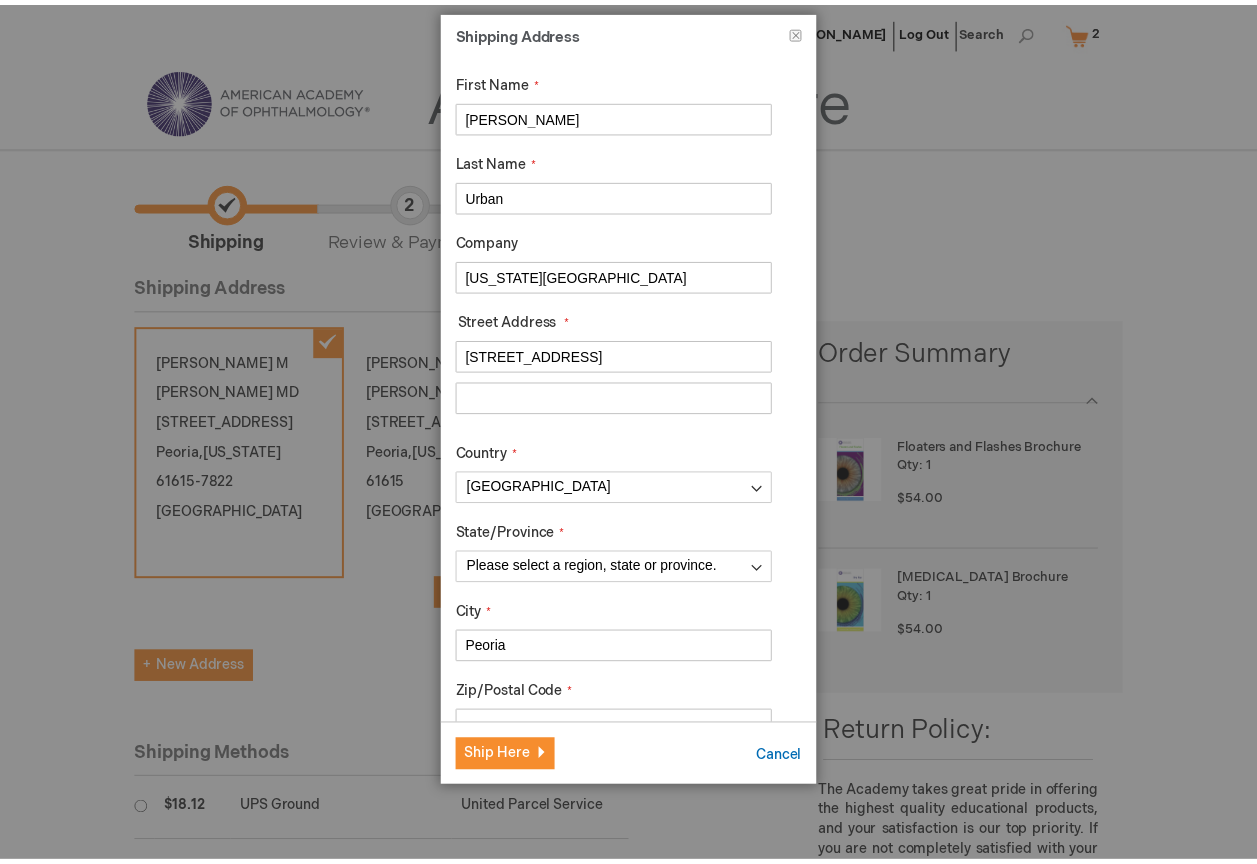 scroll, scrollTop: 19, scrollLeft: 0, axis: vertical 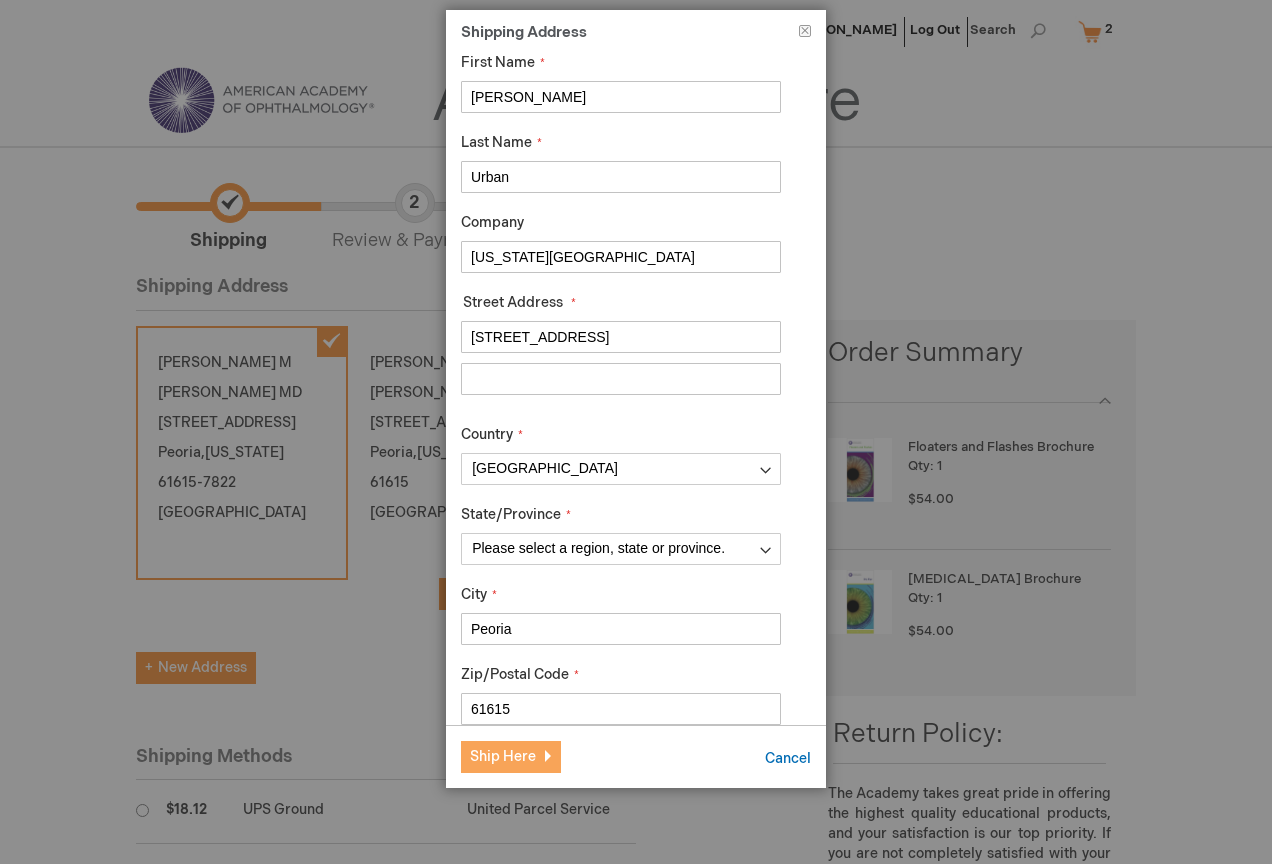 type on "61615" 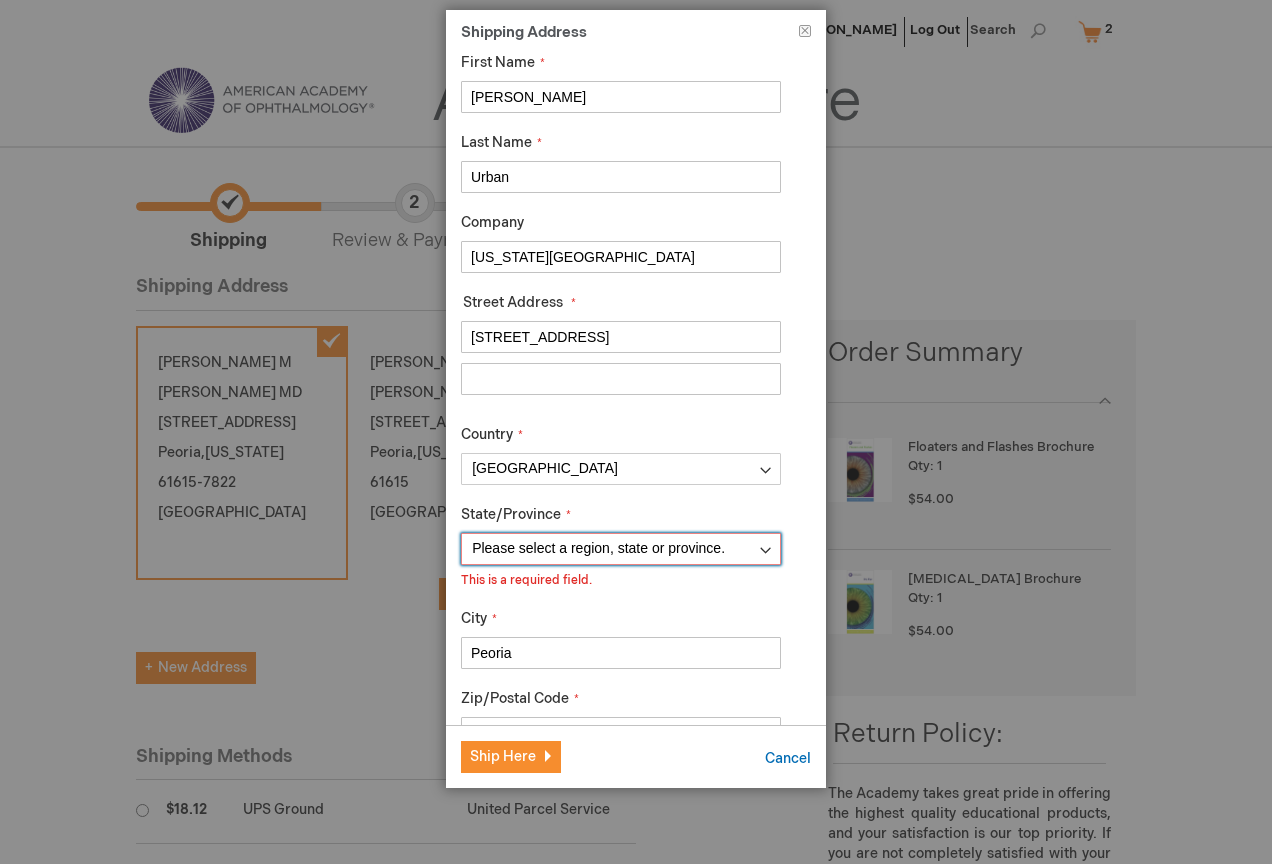 click on "Please select a region, state or province. Alabama Alaska American Samoa Arizona Arkansas Armed Forces Africa Armed Forces Americas Armed Forces Canada Armed Forces Europe Armed Forces Middle East Armed Forces Pacific California Colorado Connecticut Delaware District of Columbia Federated States Of Micronesia Florida Georgia Guam Hawaii Idaho Illinois Indiana Iowa Kansas Kentucky Louisiana Maine Marshall Islands Maryland Massachusetts Michigan Minnesota Mississippi Missouri Montana Nebraska Nevada New Hampshire New Jersey New Mexico New York North Carolina North Dakota Northern Mariana Islands Ohio Oklahoma Oregon Palau Pennsylvania Puerto Rico Rhode Island South Carolina South Dakota Tennessee Texas Utah Vermont Virgin Islands Virginia Washington West Virginia Wisconsin Wyoming" at bounding box center [621, 549] 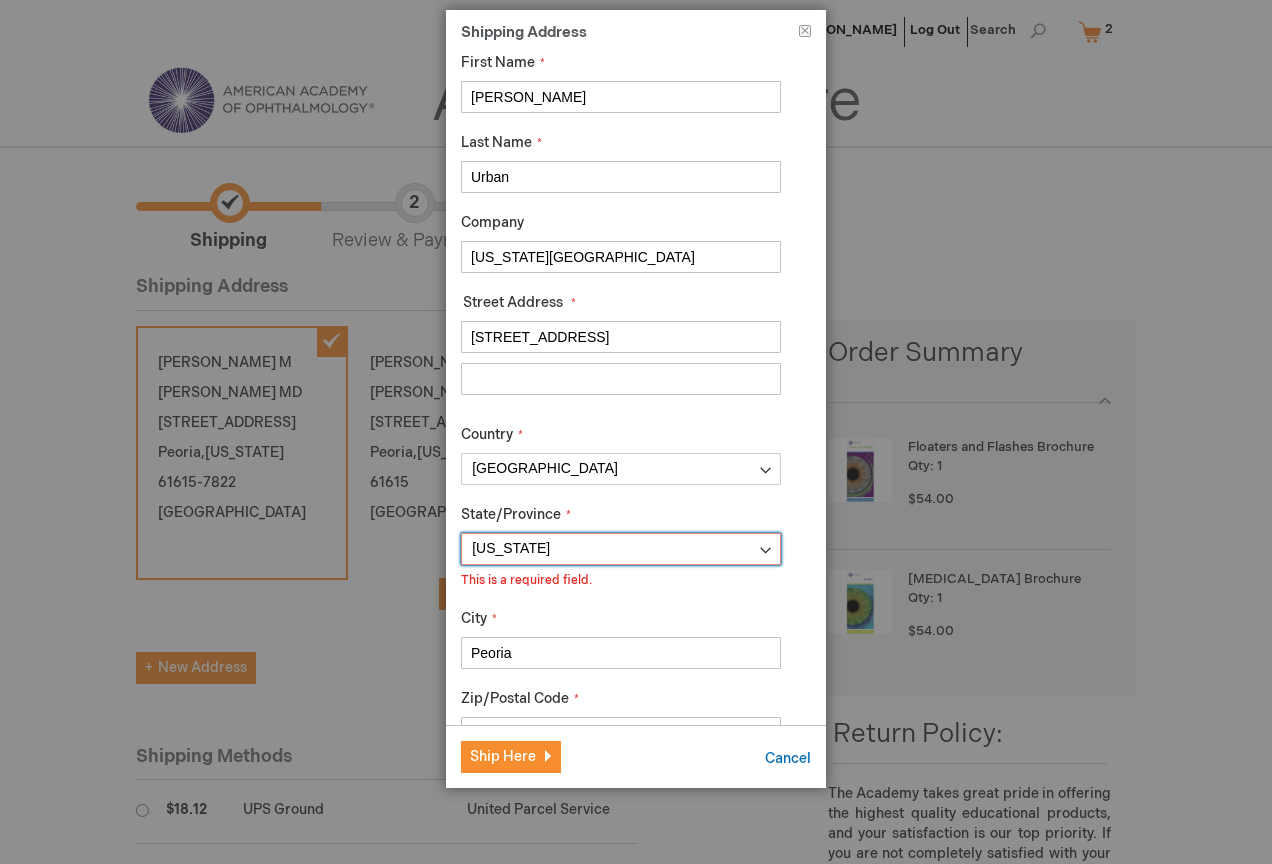 click on "Please select a region, state or province. Alabama Alaska American Samoa Arizona Arkansas Armed Forces Africa Armed Forces Americas Armed Forces Canada Armed Forces Europe Armed Forces Middle East Armed Forces Pacific California Colorado Connecticut Delaware District of Columbia Federated States Of Micronesia Florida Georgia Guam Hawaii Idaho Illinois Indiana Iowa Kansas Kentucky Louisiana Maine Marshall Islands Maryland Massachusetts Michigan Minnesota Mississippi Missouri Montana Nebraska Nevada New Hampshire New Jersey New Mexico New York North Carolina North Dakota Northern Mariana Islands Ohio Oklahoma Oregon Palau Pennsylvania Puerto Rico Rhode Island South Carolina South Dakota Tennessee Texas Utah Vermont Virgin Islands Virginia Washington West Virginia Wisconsin Wyoming" at bounding box center [621, 549] 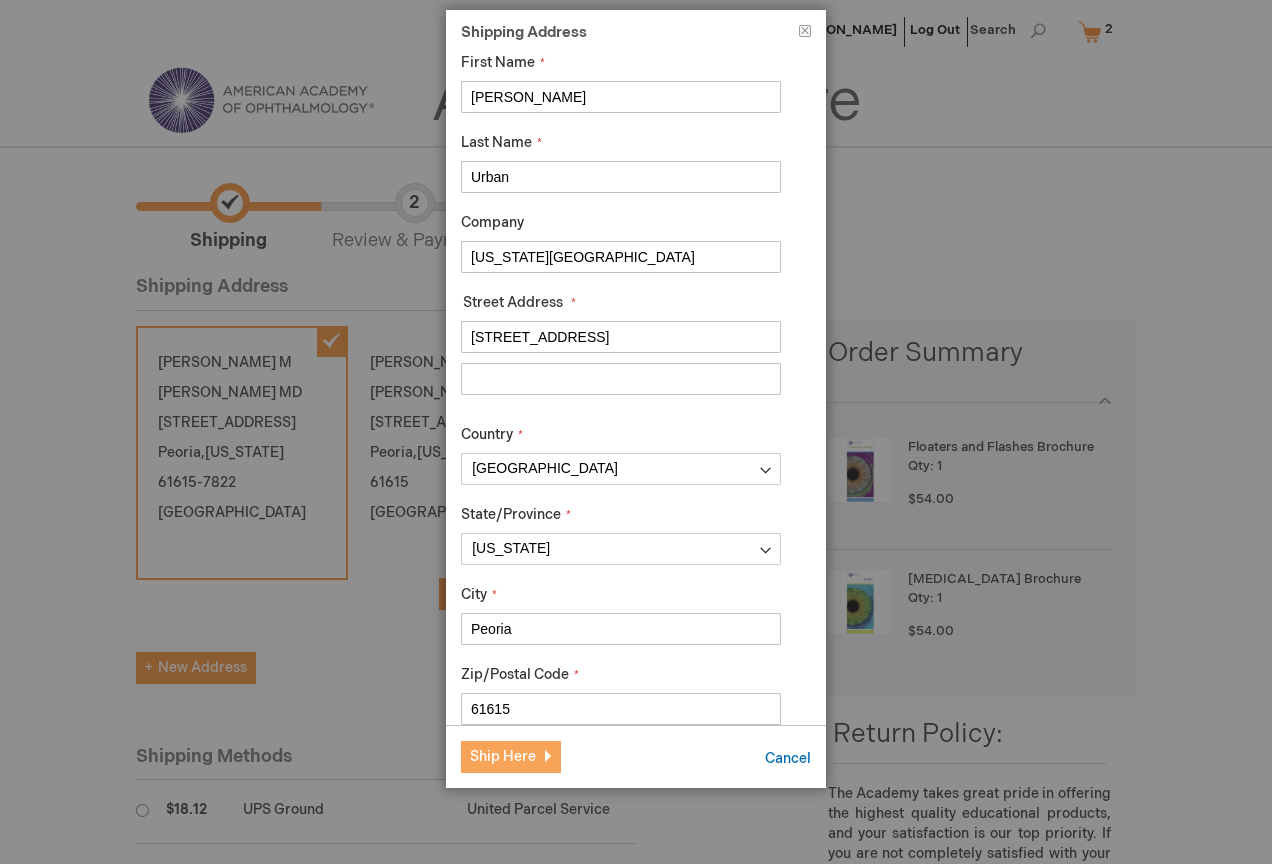 click on "Ship Here" at bounding box center [503, 756] 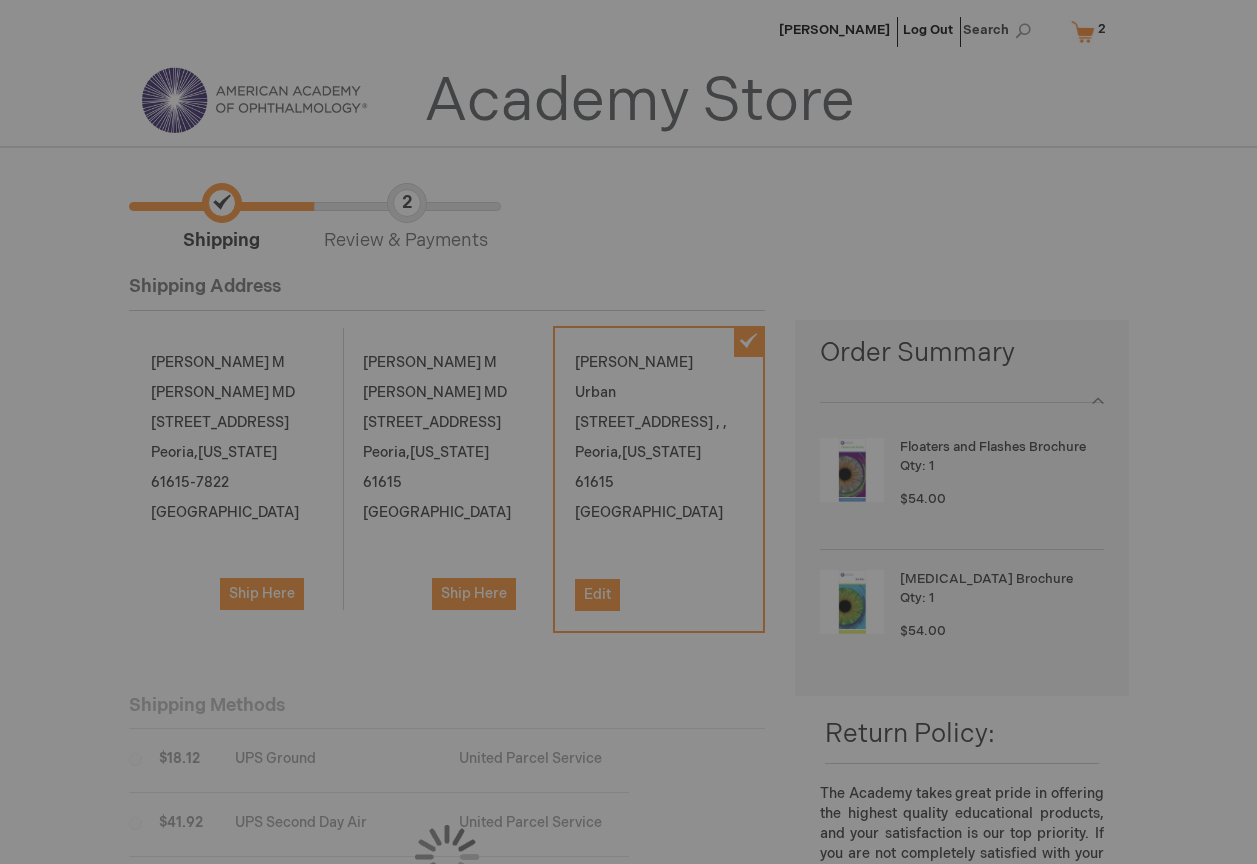 scroll, scrollTop: 0, scrollLeft: 0, axis: both 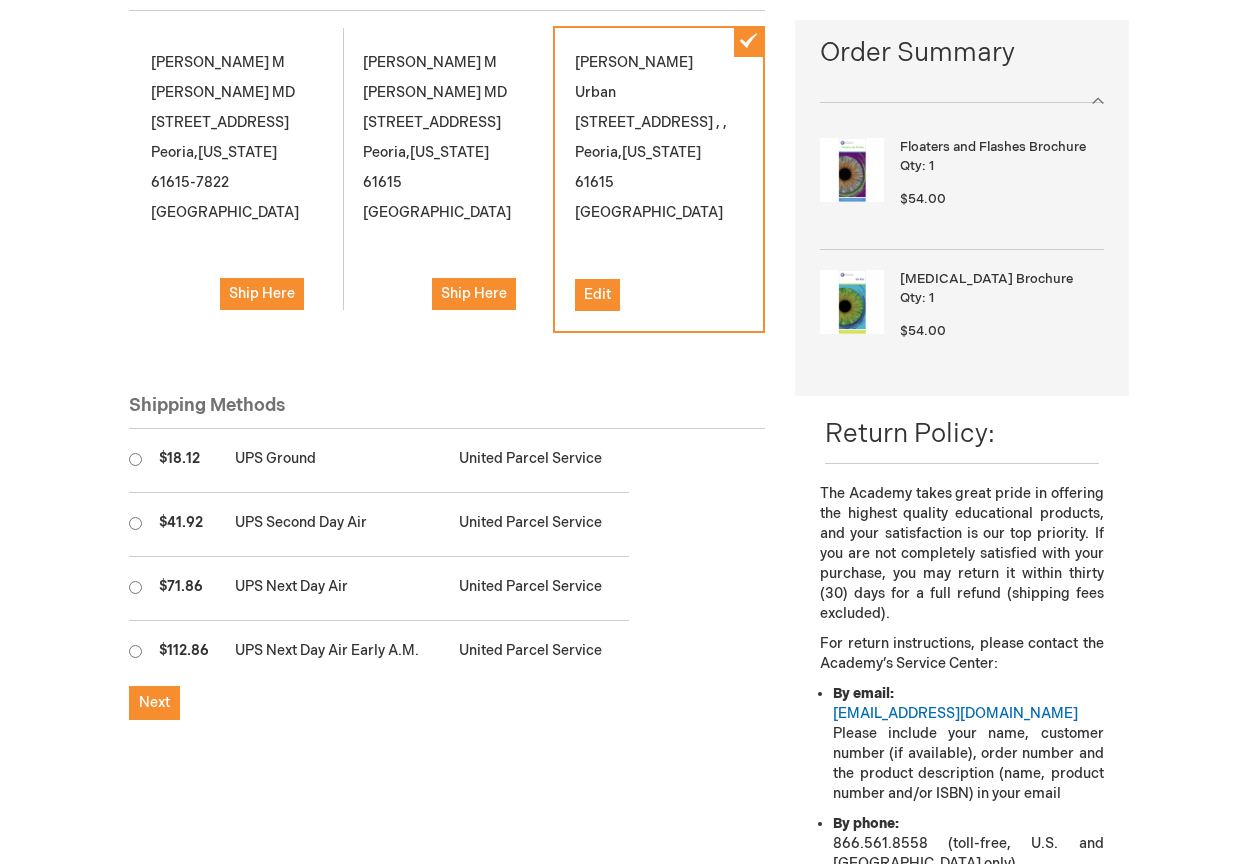 click at bounding box center (135, 459) 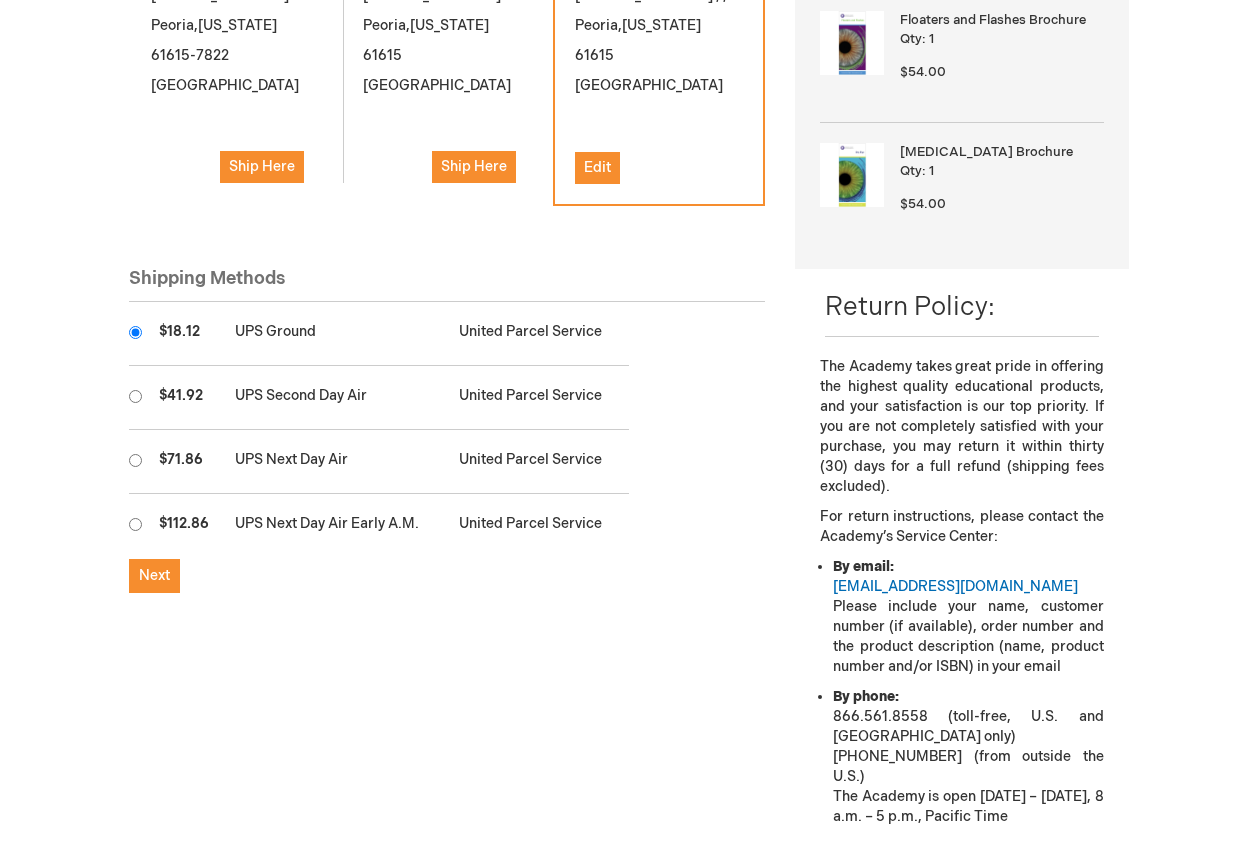scroll, scrollTop: 500, scrollLeft: 0, axis: vertical 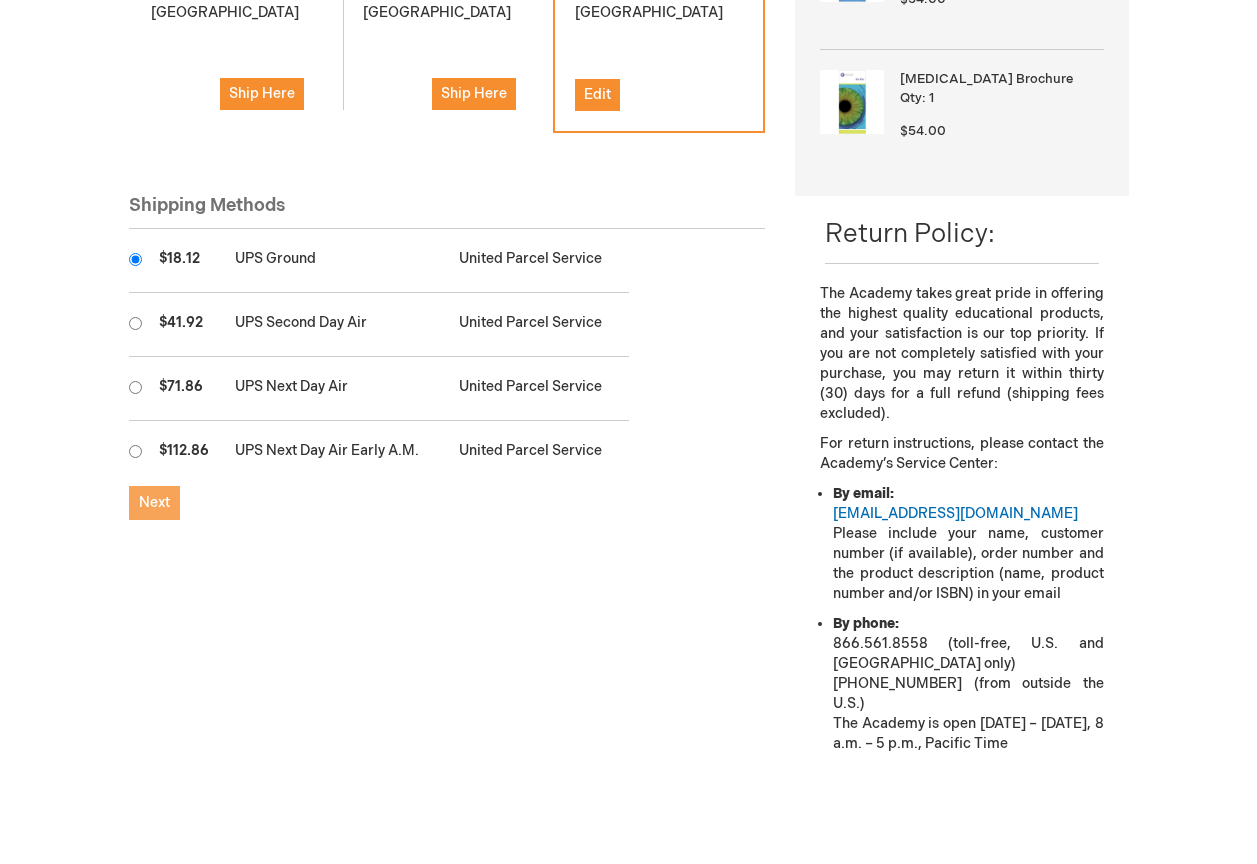 click on "Next" at bounding box center (154, 502) 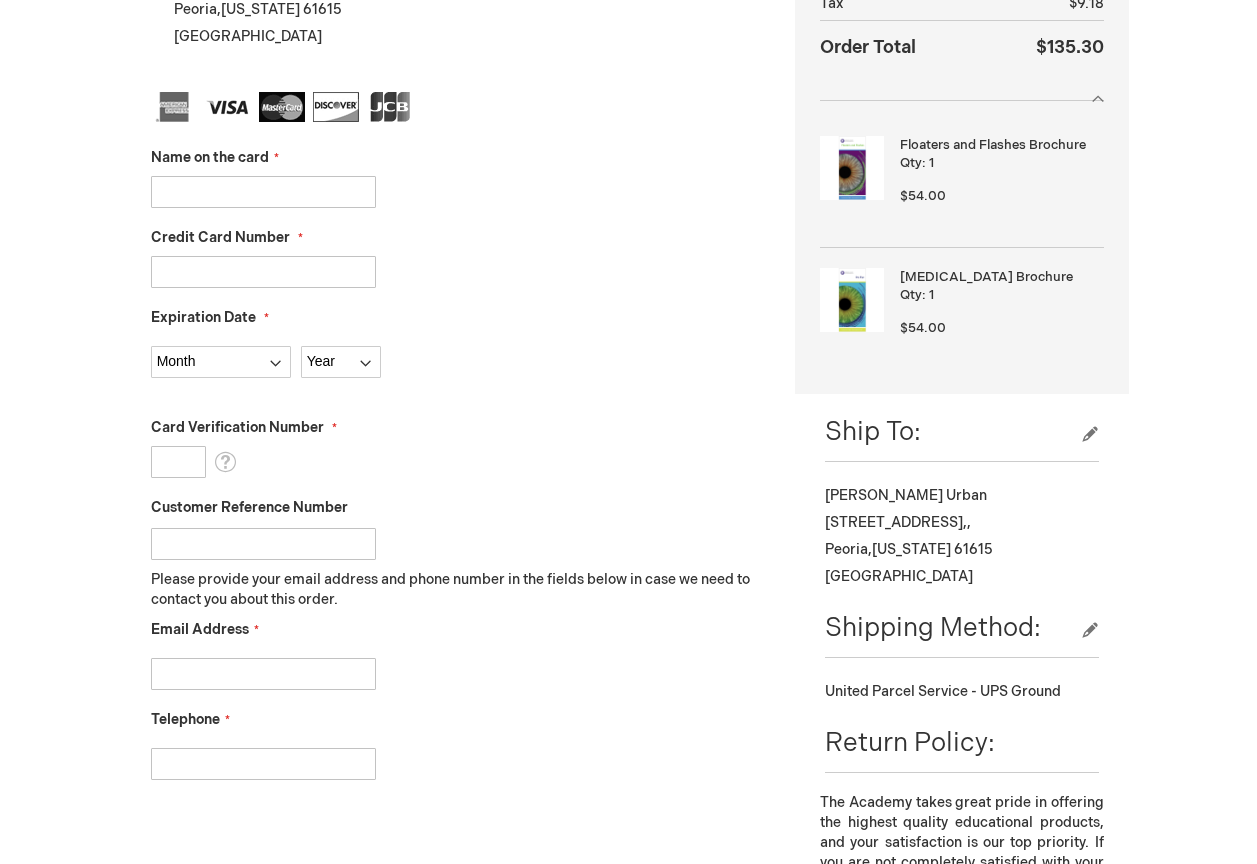 scroll, scrollTop: 300, scrollLeft: 0, axis: vertical 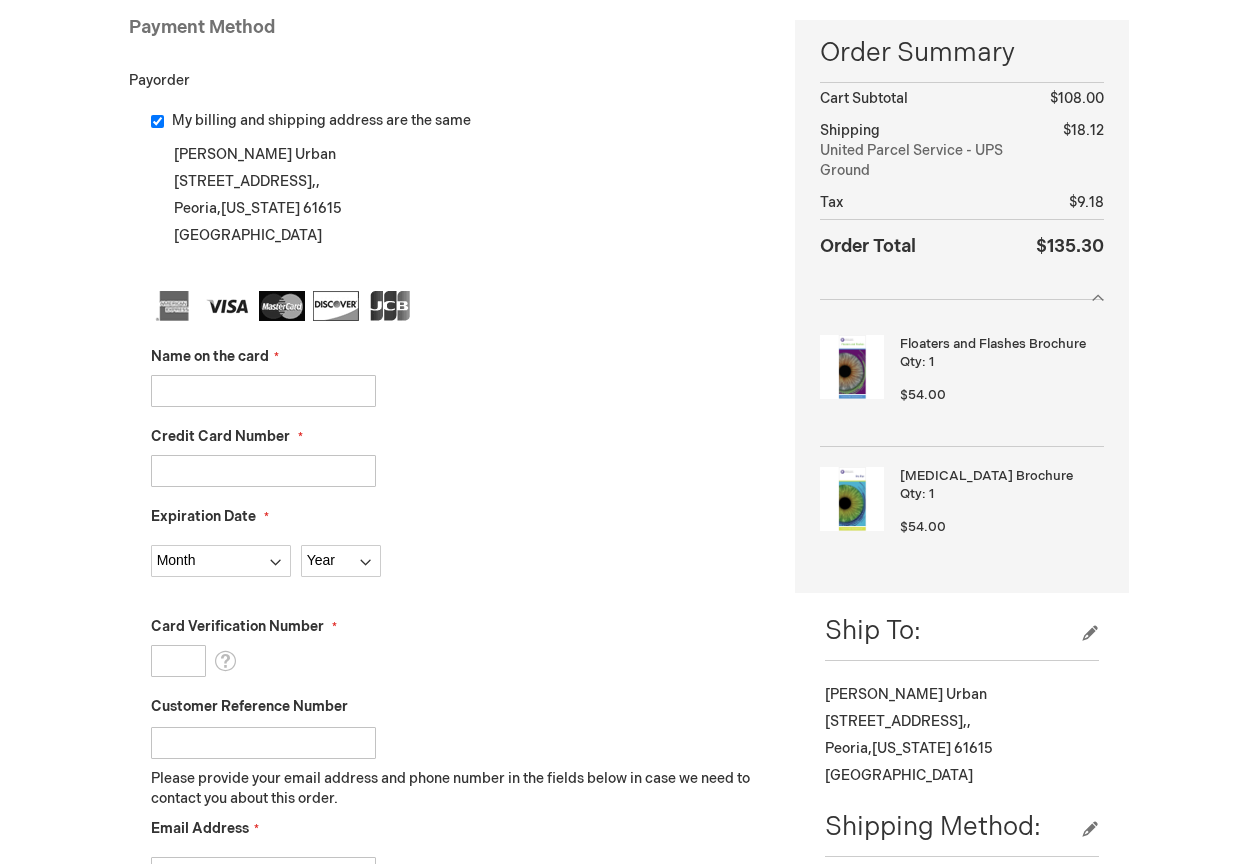 click on "Name on the card" at bounding box center (263, 391) 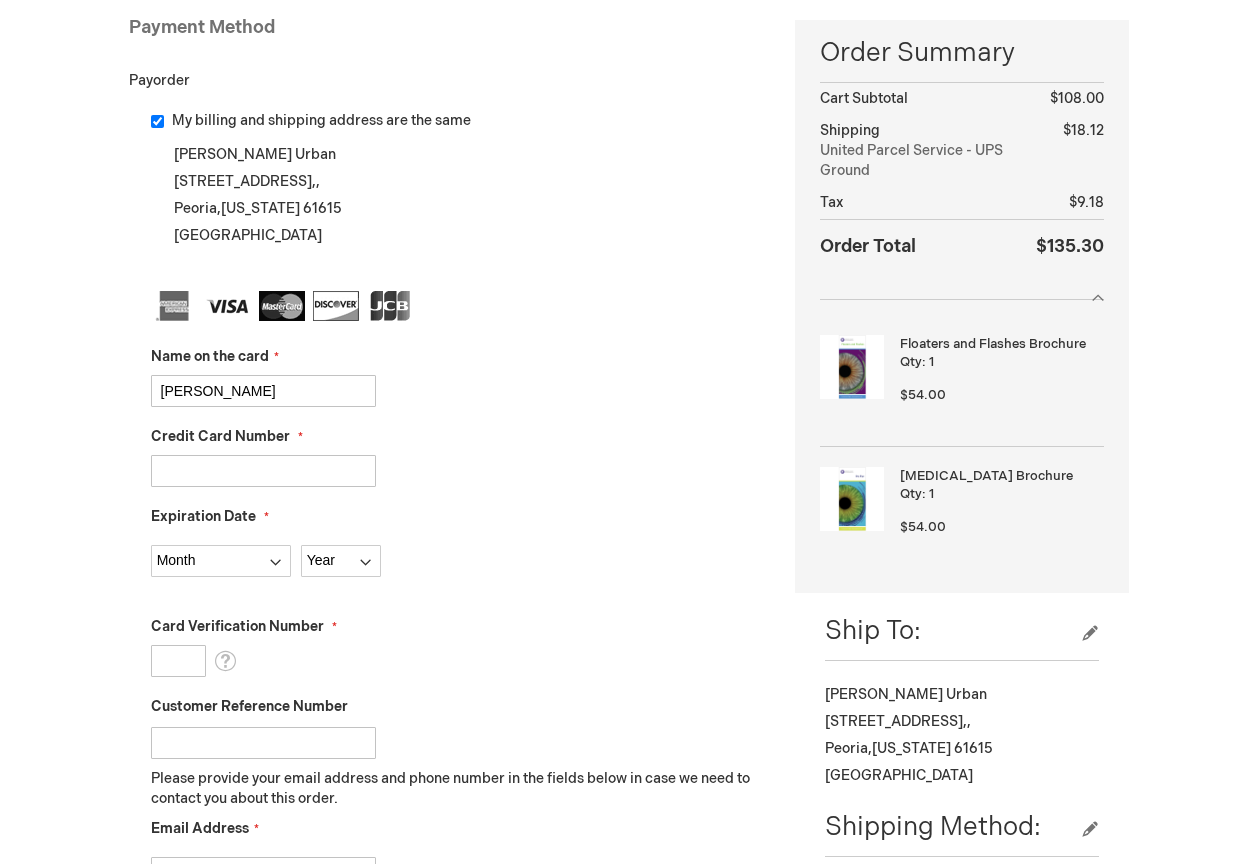 click on "Credit Card Number" at bounding box center [263, 471] 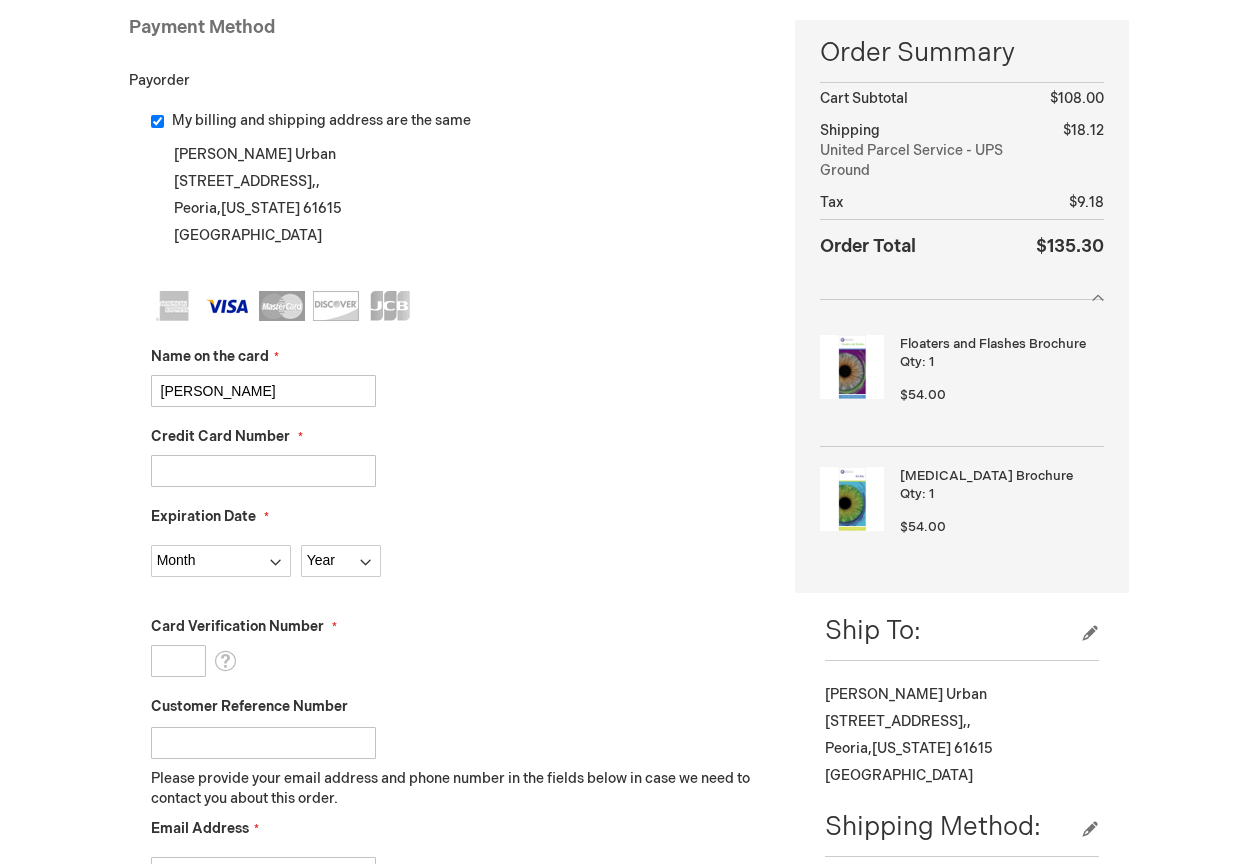 type on "4865481000025575" 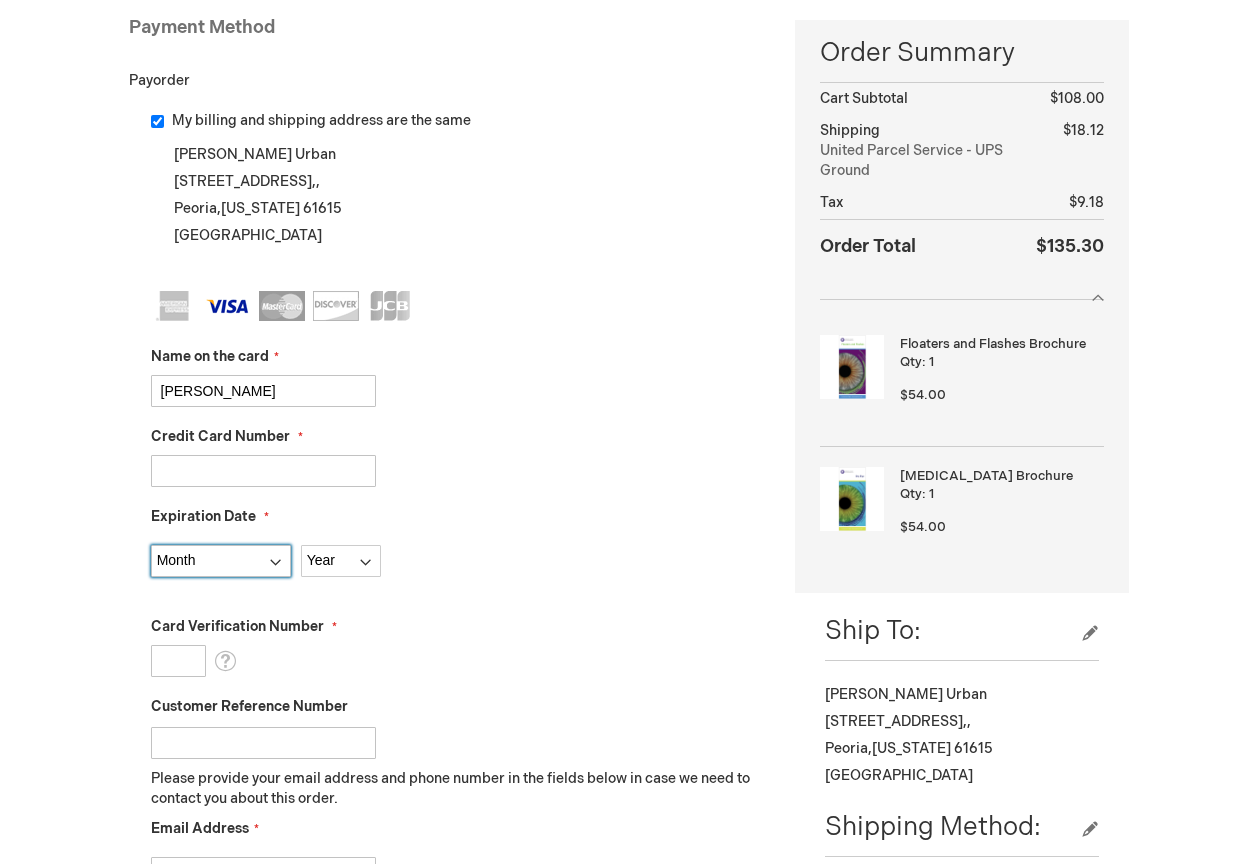 click on "Month 01 - January 02 - February 03 - March 04 - April 05 - May 06 - June 07 - July 08 - August 09 - September 10 - October 11 - November 12 - December" at bounding box center [221, 561] 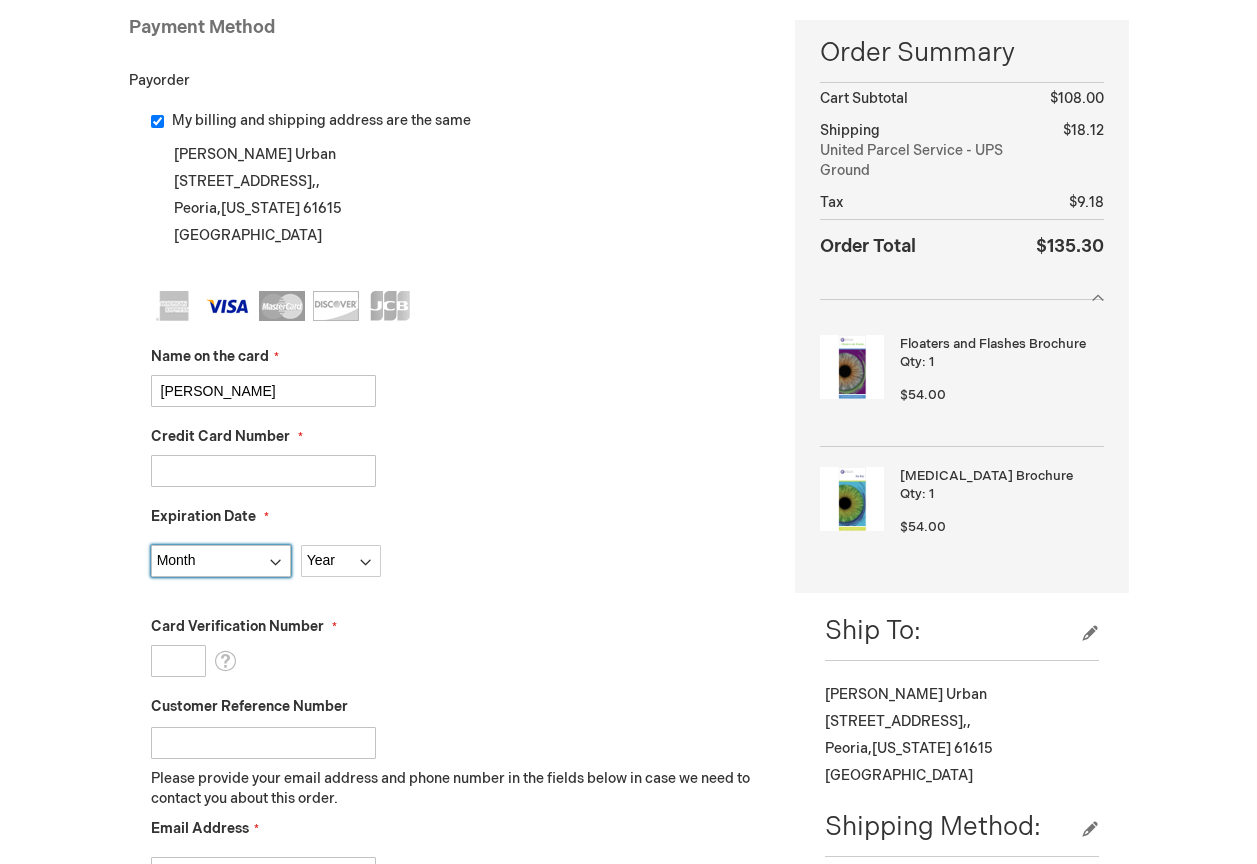 select on "6" 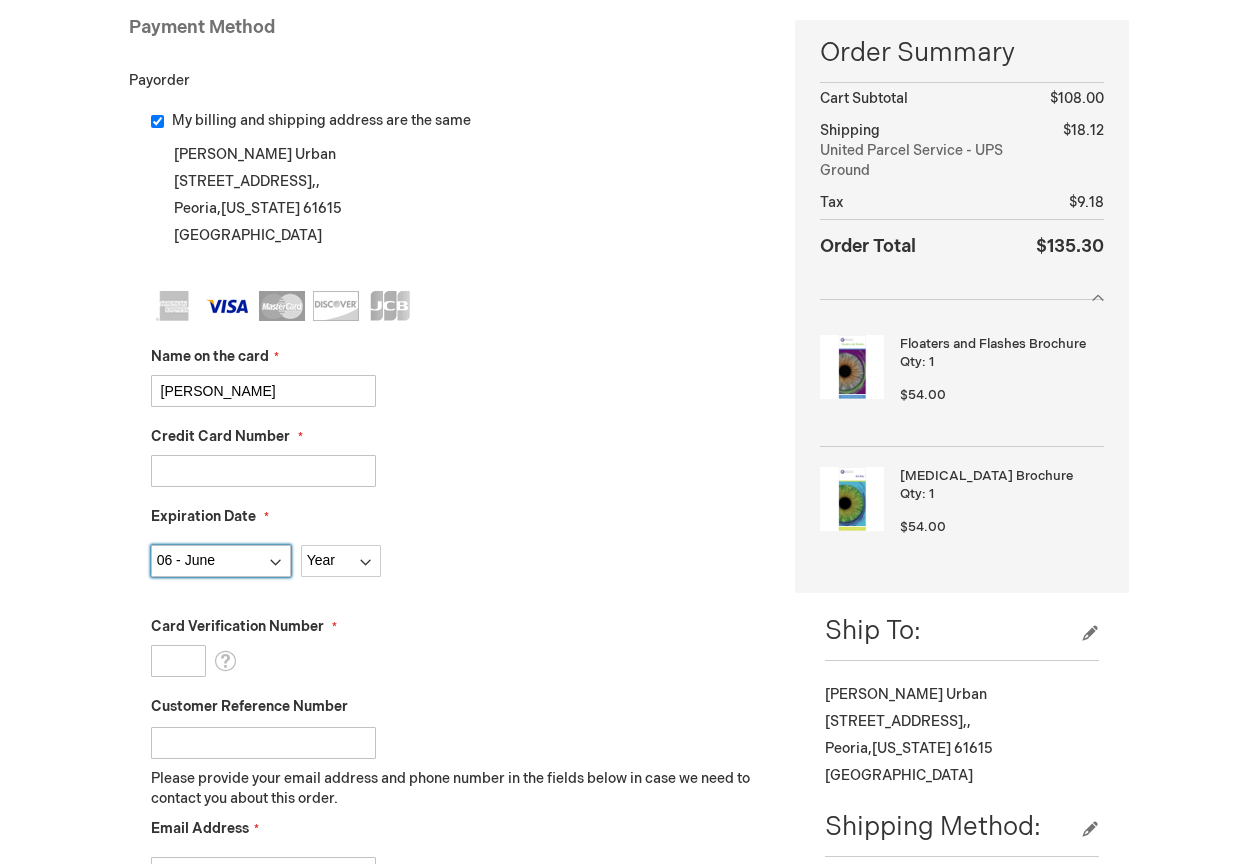 click on "Month 01 - January 02 - February 03 - March 04 - April 05 - May 06 - June 07 - July 08 - August 09 - September 10 - October 11 - November 12 - December" at bounding box center (221, 561) 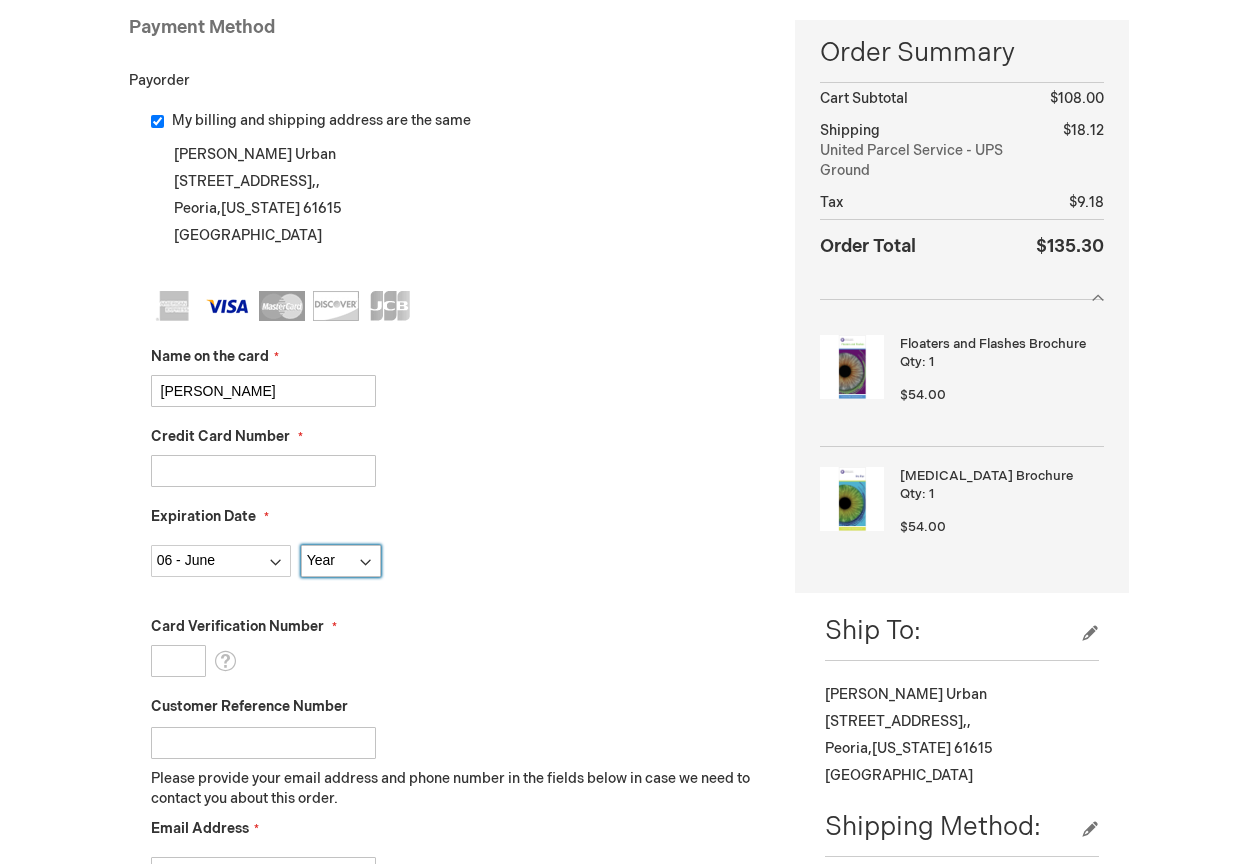 click on "Year 2025 2026 2027 2028 2029 2030 2031 2032 2033 2034 2035" at bounding box center [341, 561] 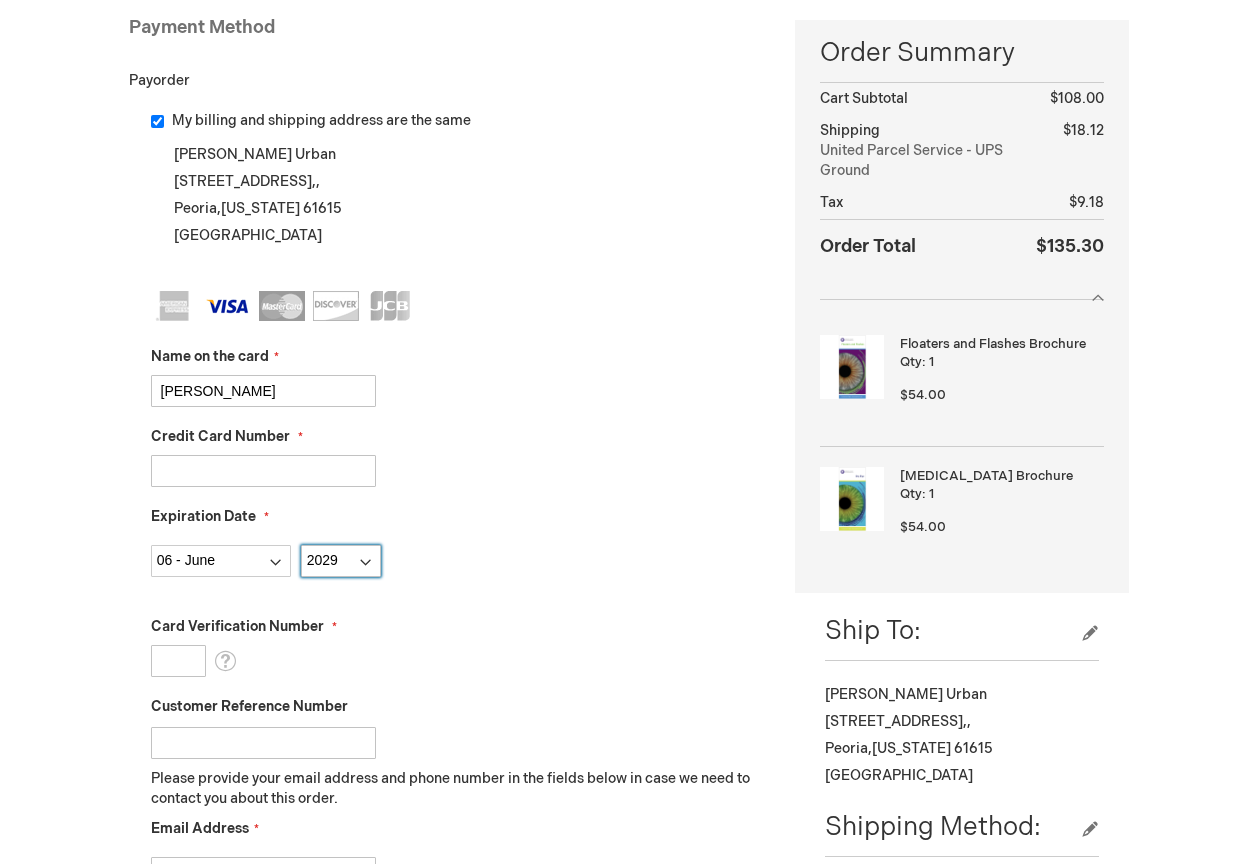 click on "Year 2025 2026 2027 2028 2029 2030 2031 2032 2033 2034 2035" at bounding box center (341, 561) 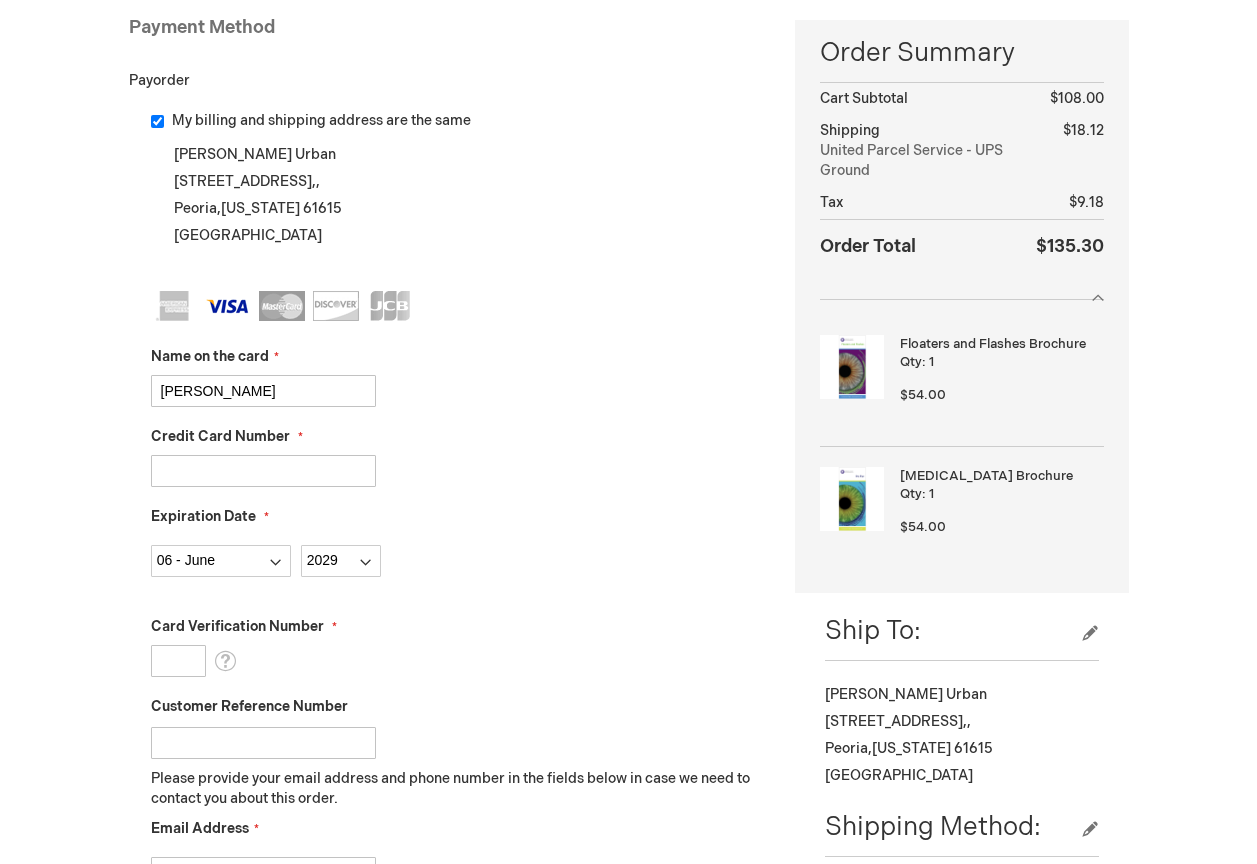 click on "Card Verification Number" at bounding box center (178, 661) 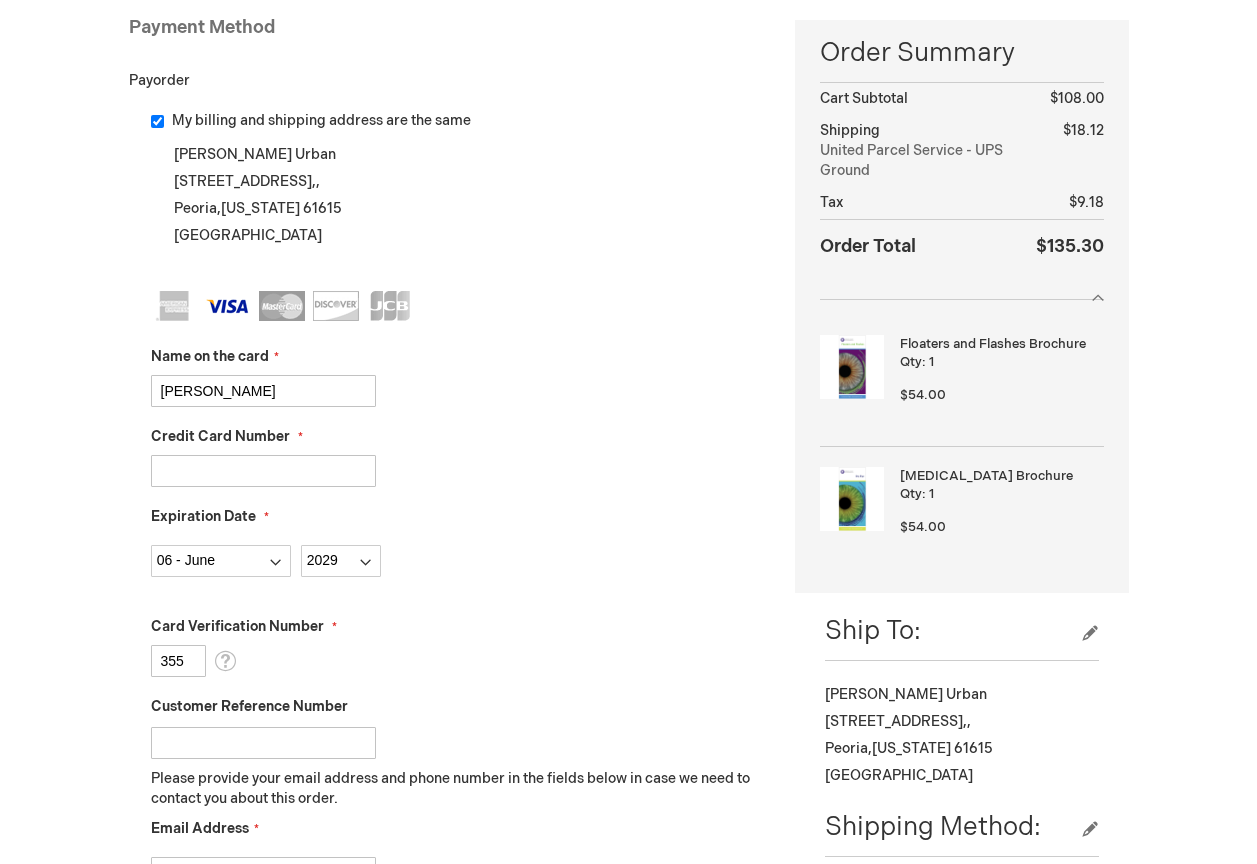 type on "355" 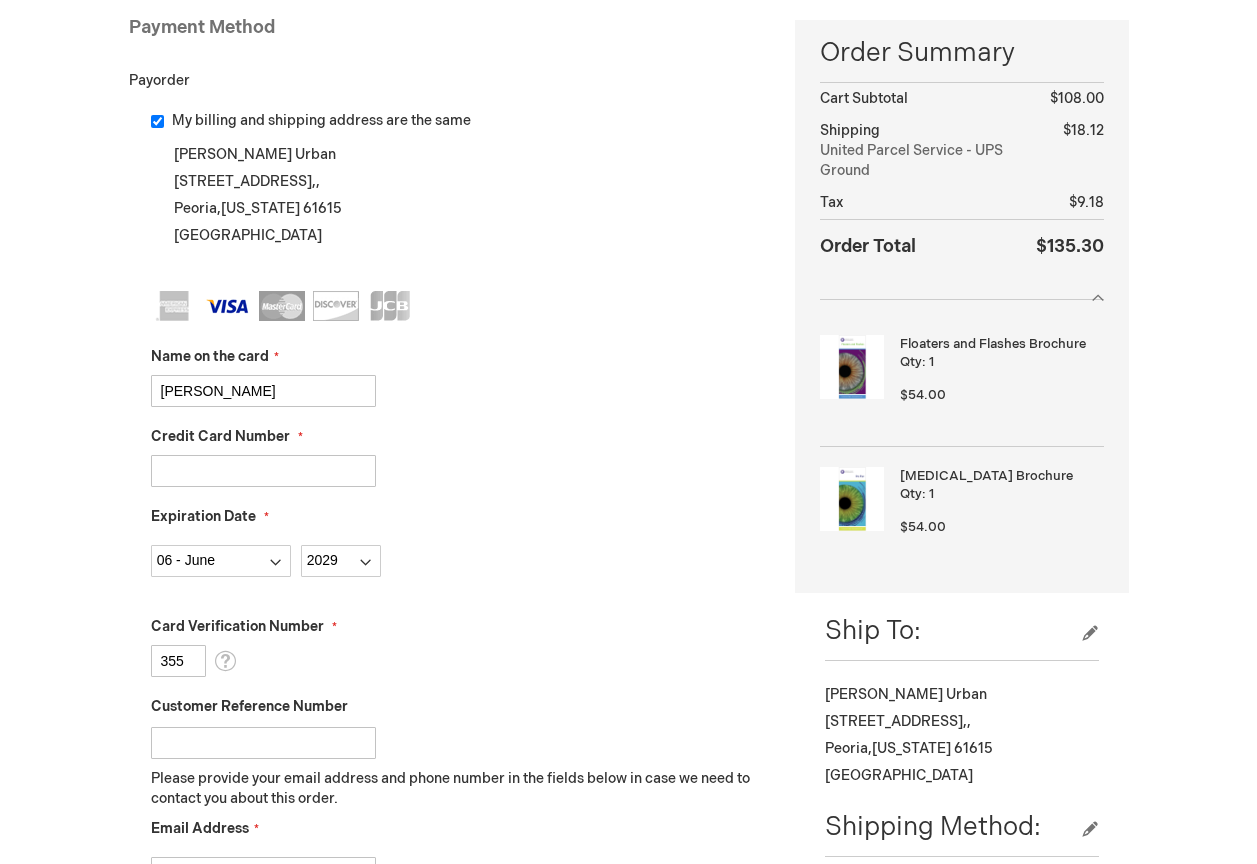 click on "Customer Reference Number" at bounding box center [263, 743] 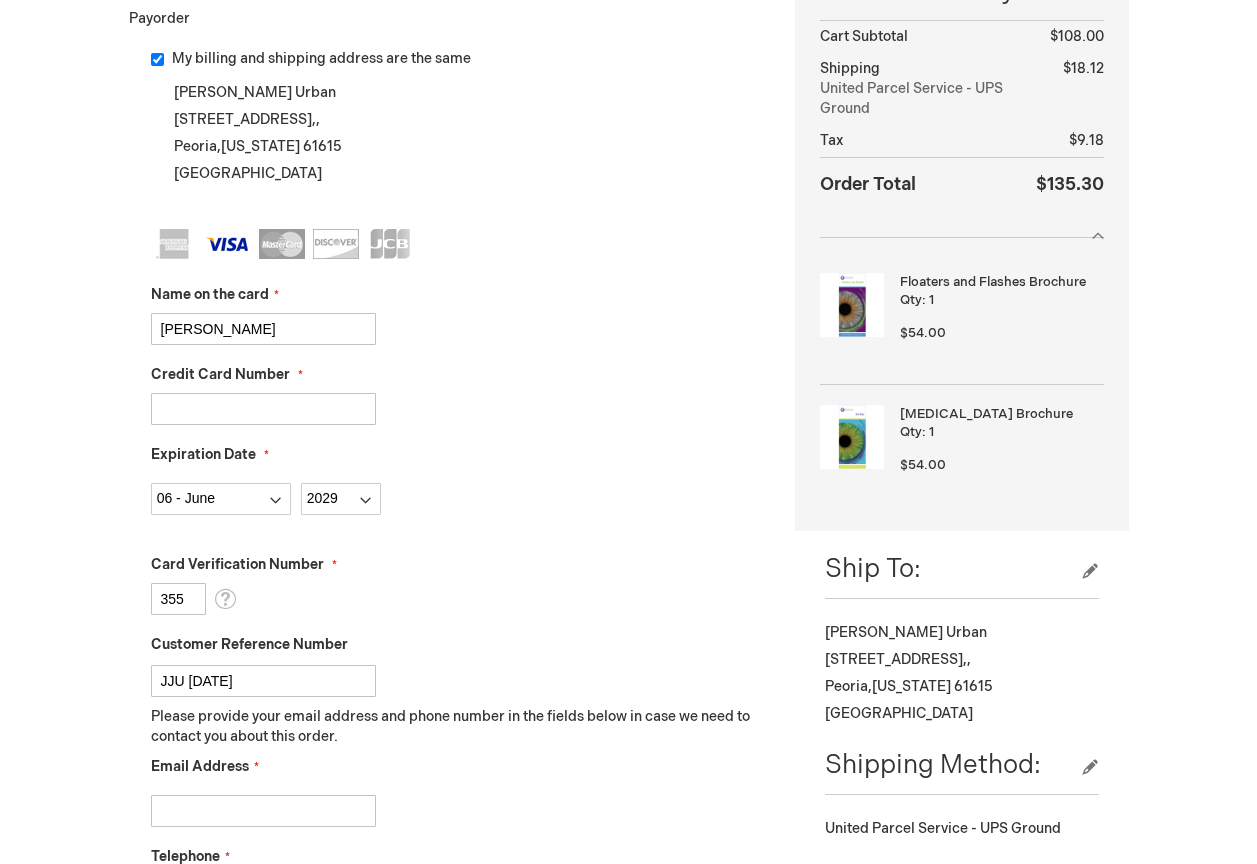 scroll, scrollTop: 700, scrollLeft: 0, axis: vertical 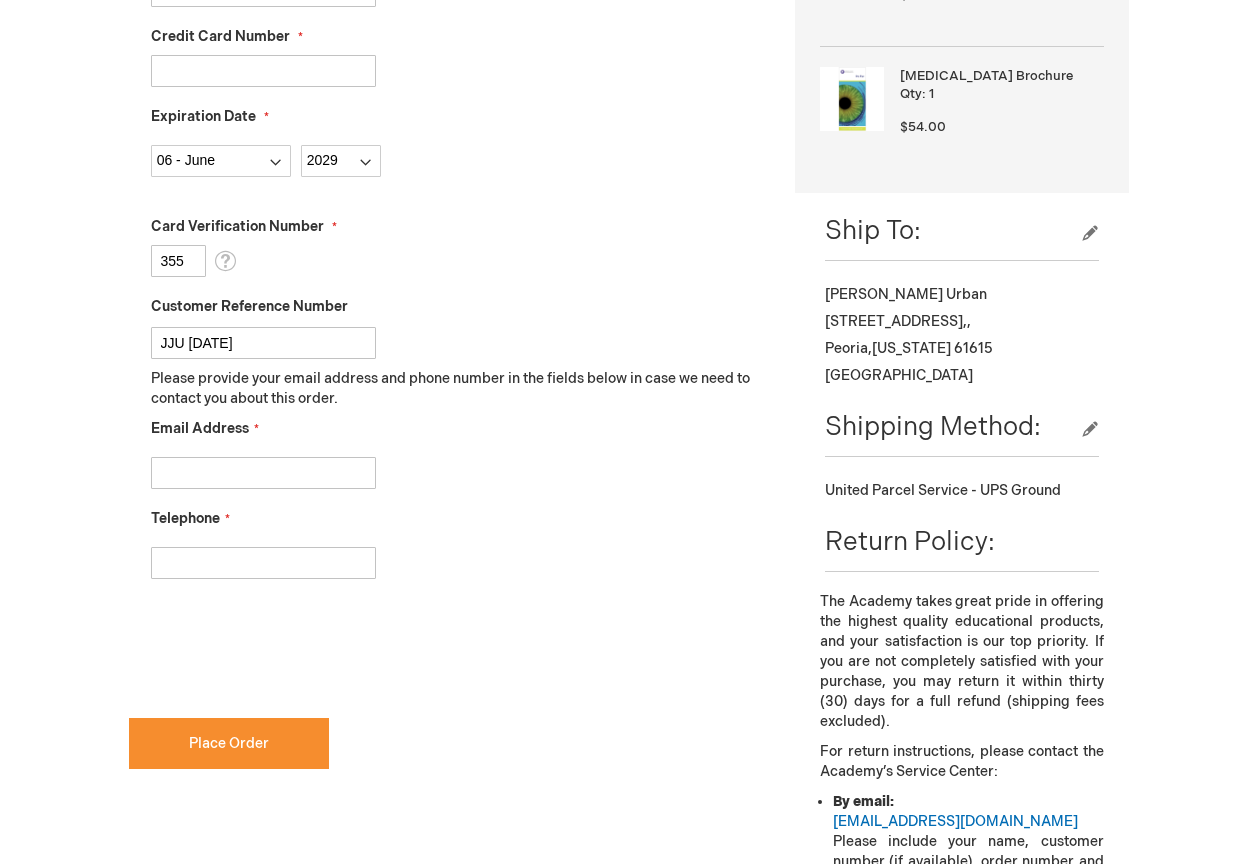 type on "JJU [DATE]" 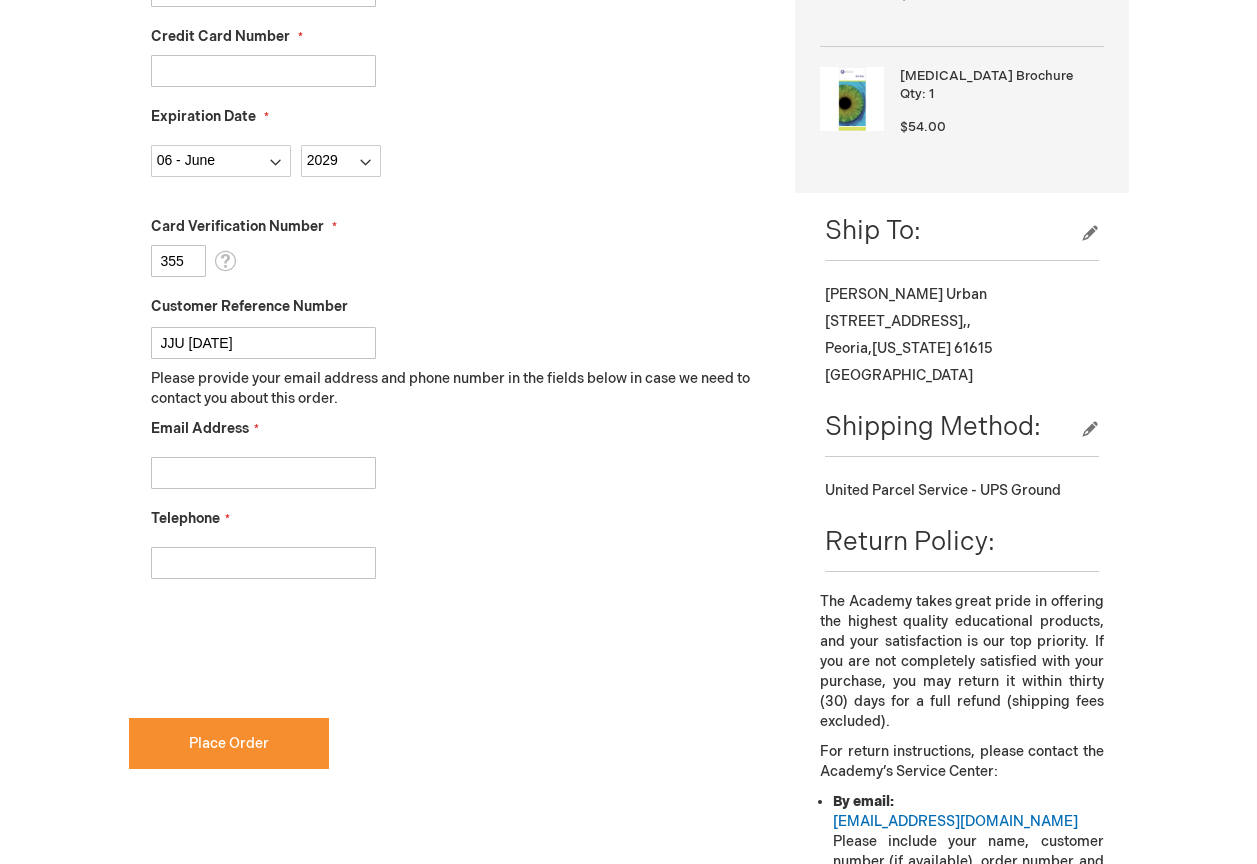 click on "Email Address" at bounding box center (263, 473) 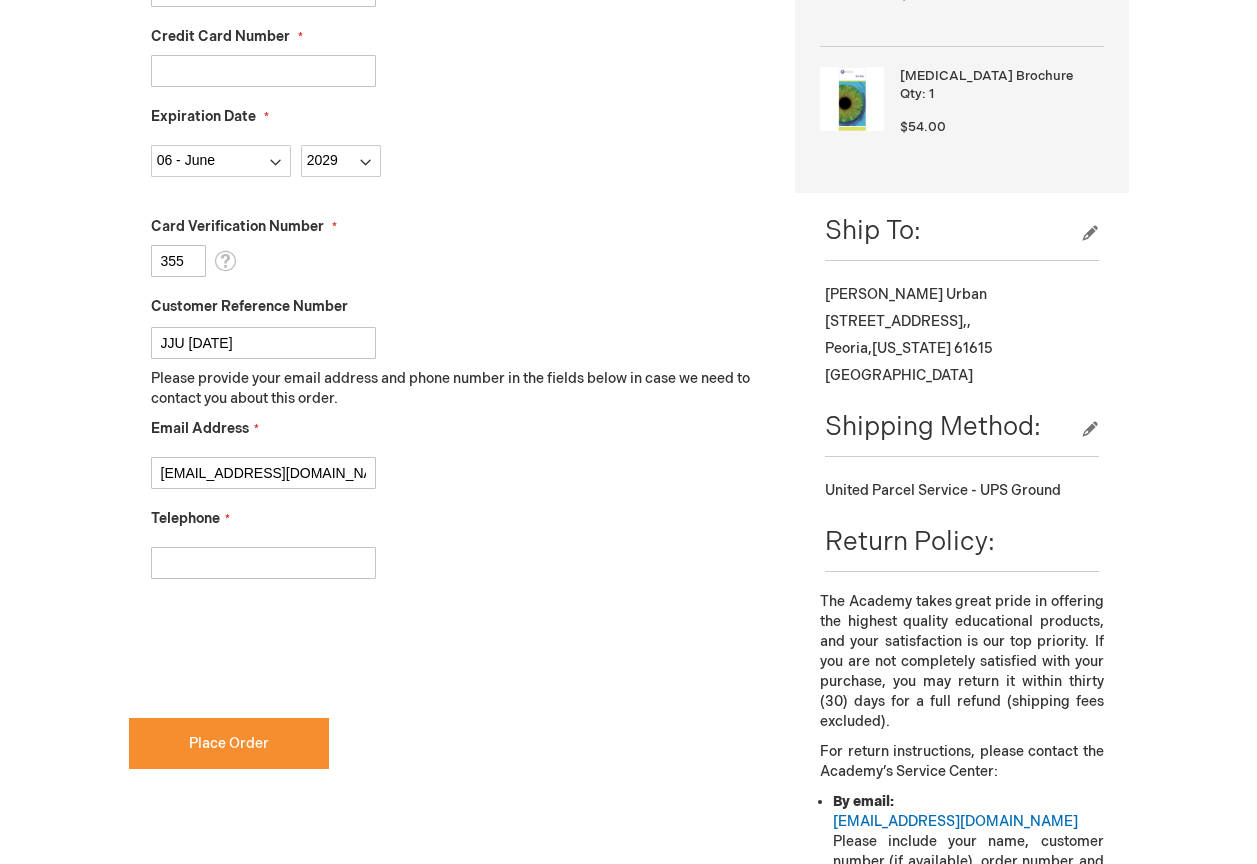 type on "3092433852" 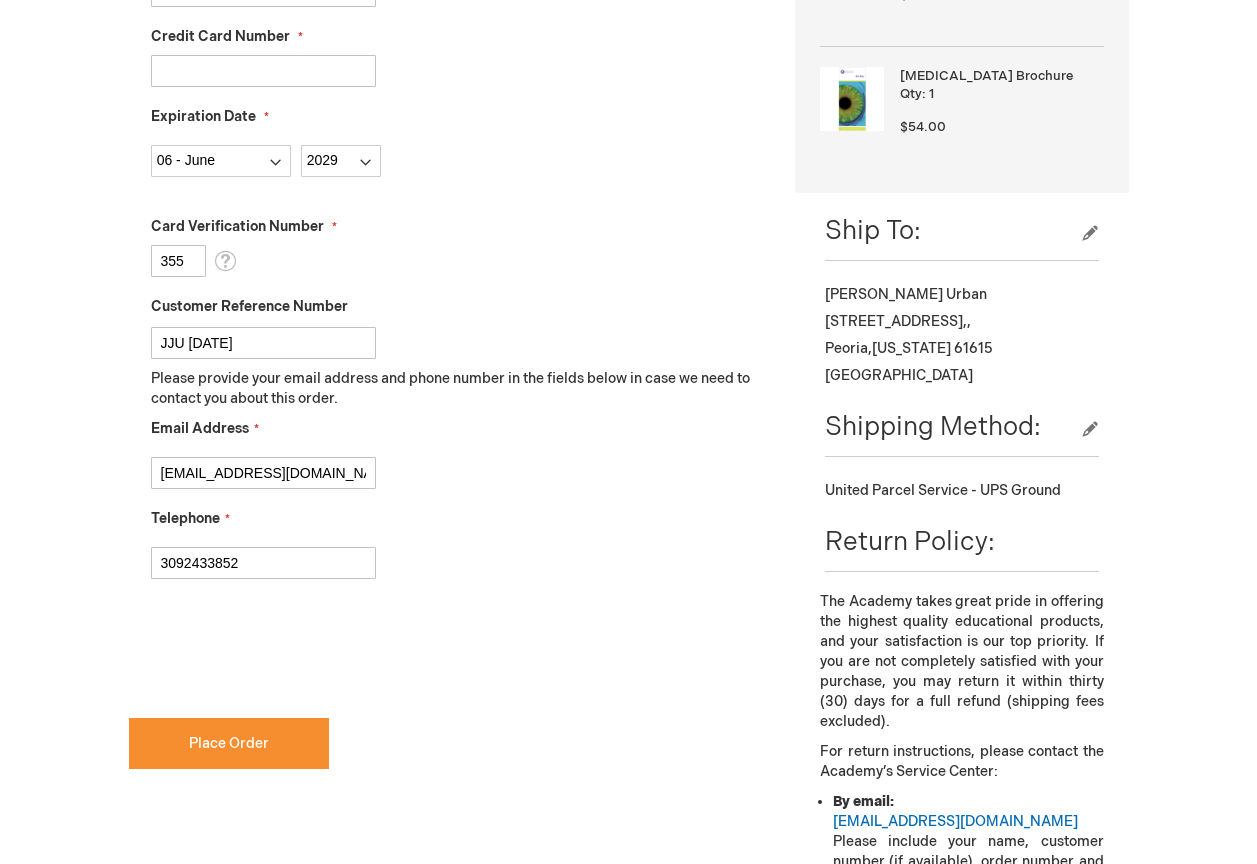checkbox on "true" 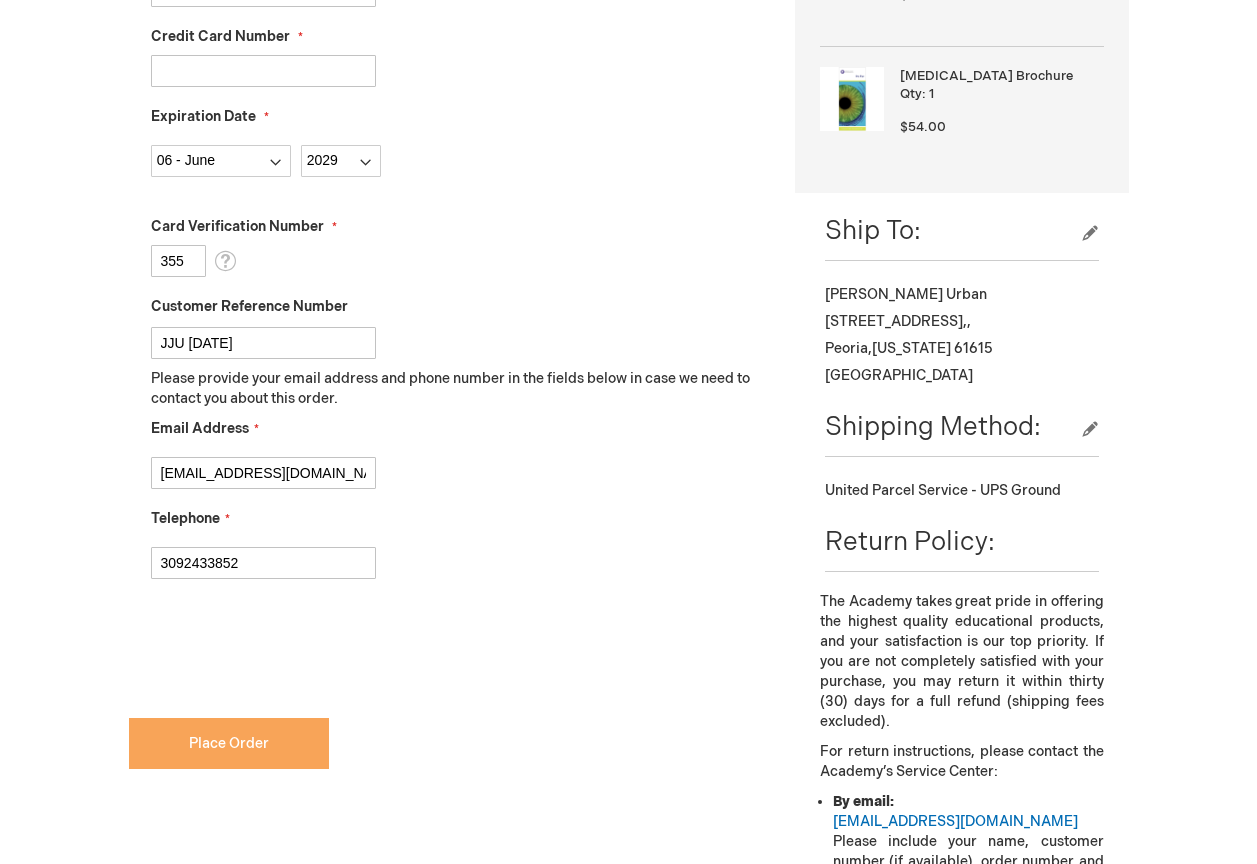click on "Place Order" at bounding box center [229, 743] 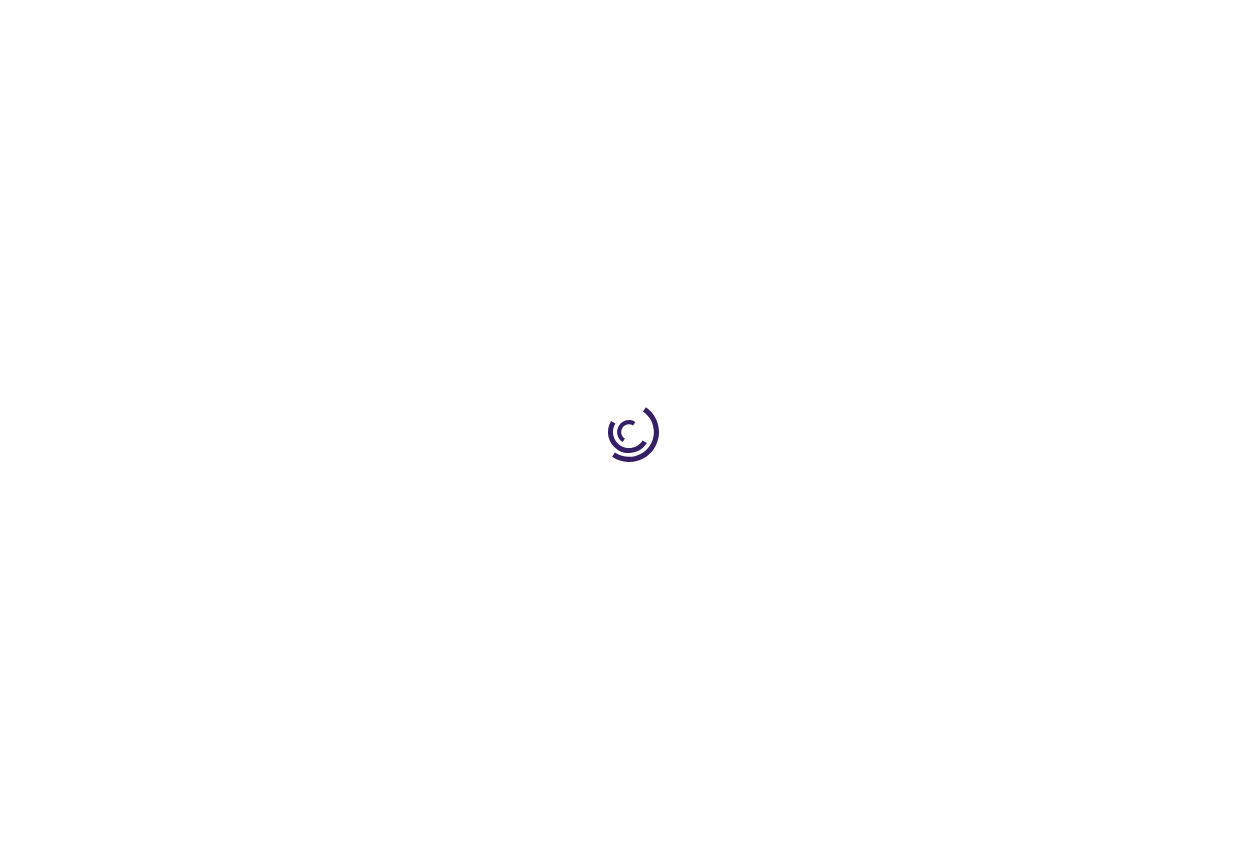 scroll, scrollTop: 0, scrollLeft: 0, axis: both 